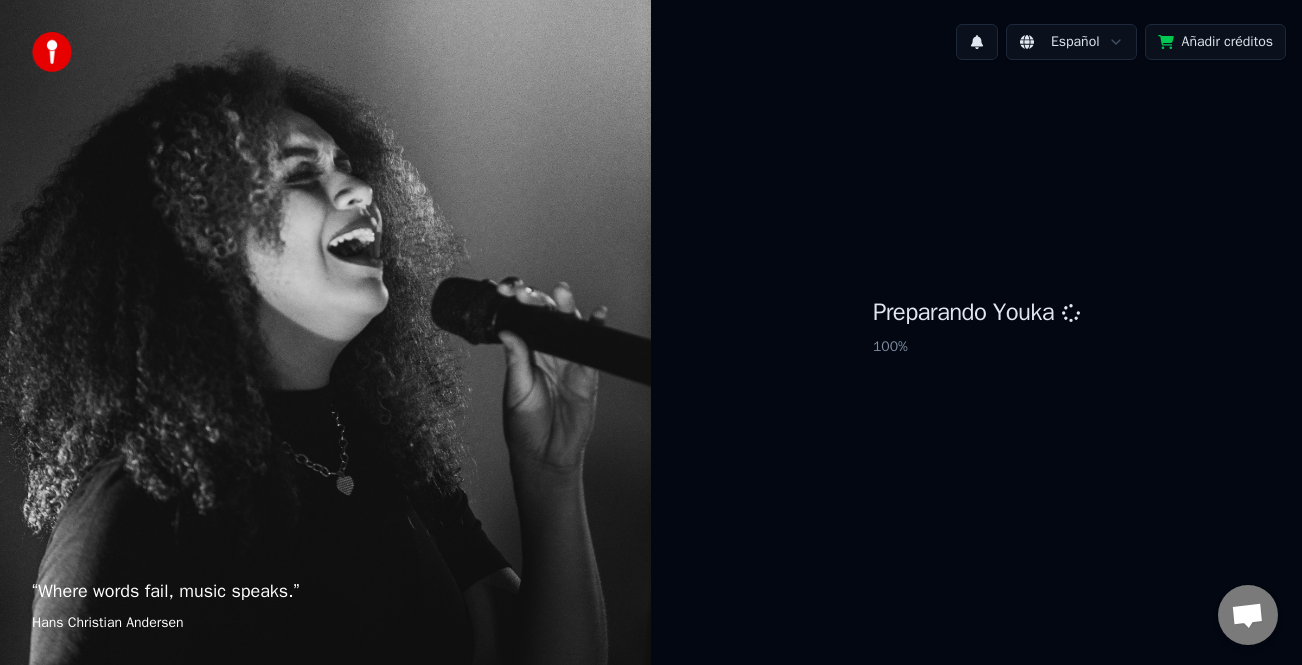 scroll, scrollTop: 0, scrollLeft: 0, axis: both 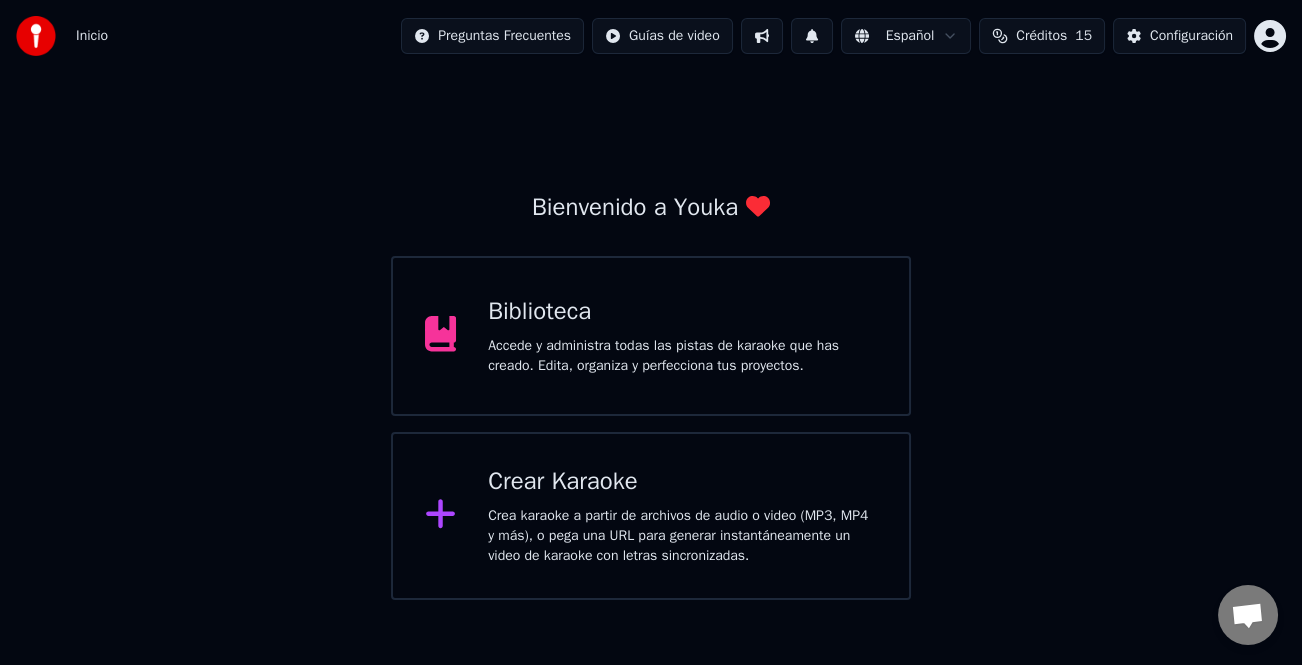 click on "Crear Karaoke" at bounding box center (682, 482) 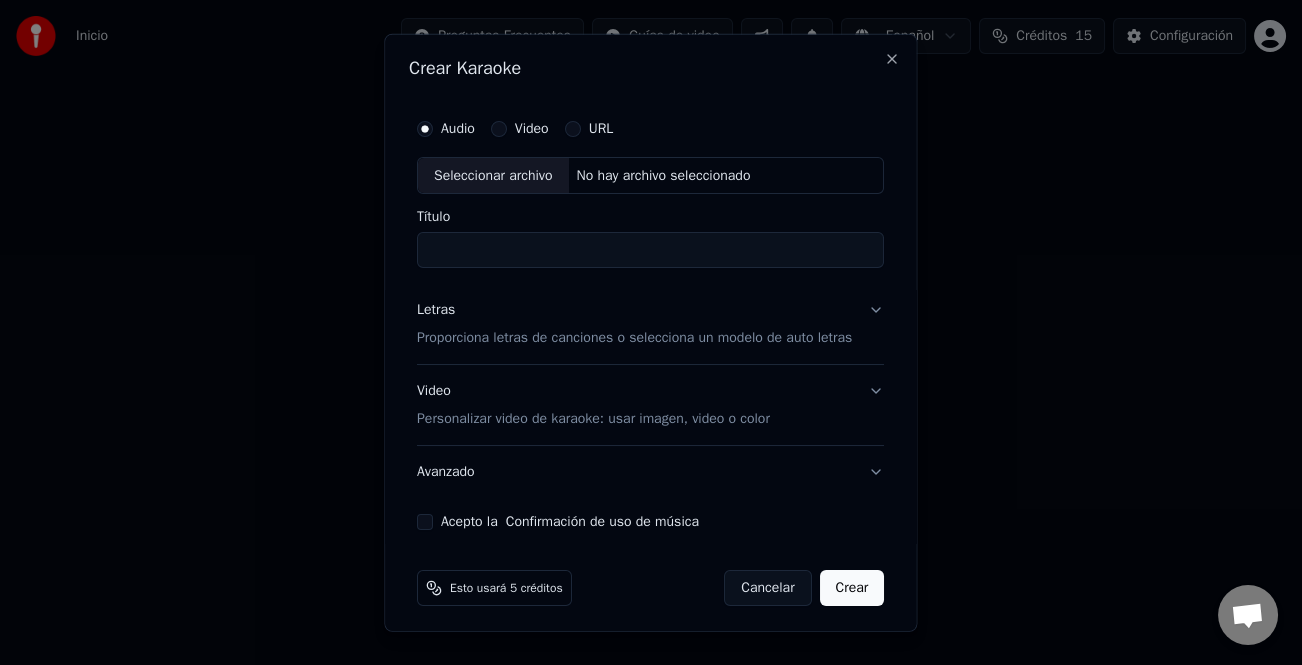 click on "Seleccionar archivo" at bounding box center (493, 175) 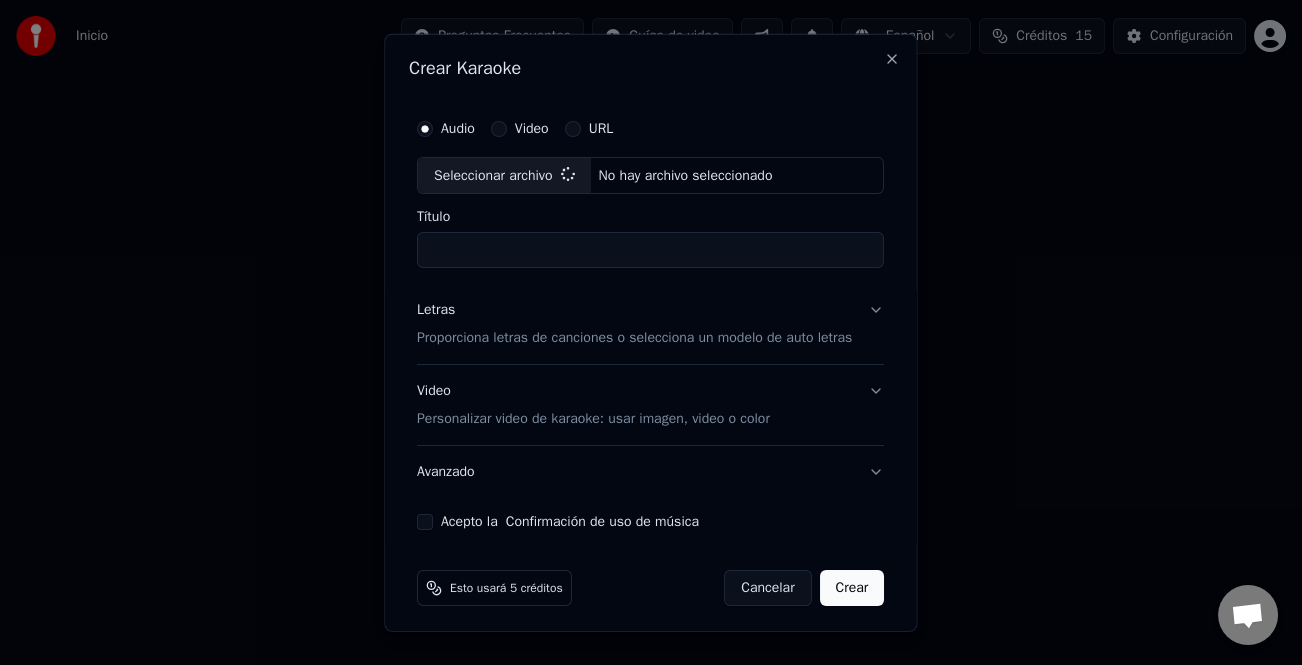 type on "**********" 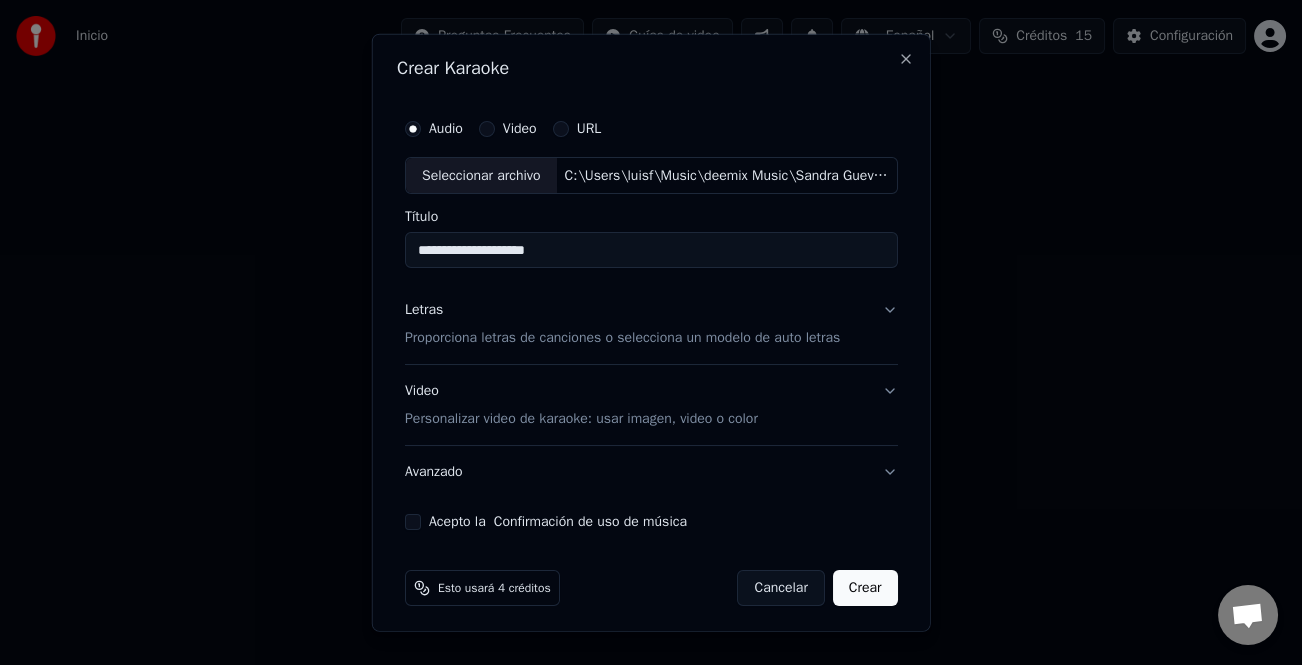 click on "Letras" at bounding box center [424, 310] 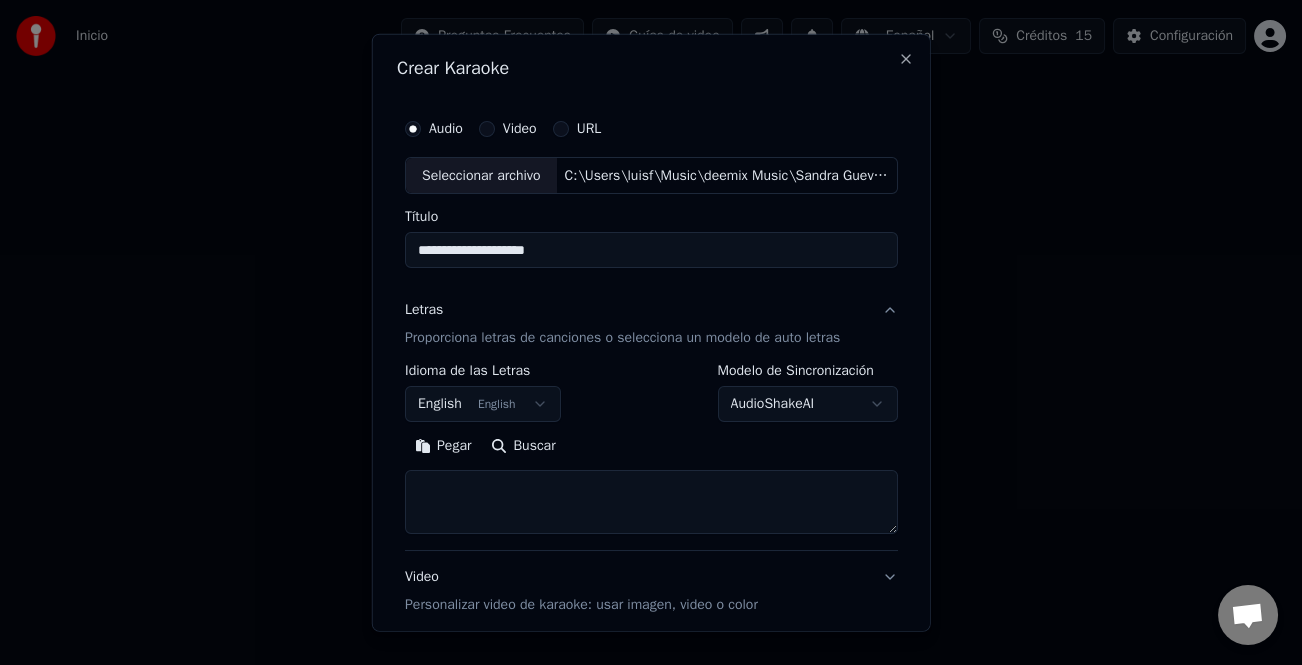 click on "Pegar" at bounding box center [443, 446] 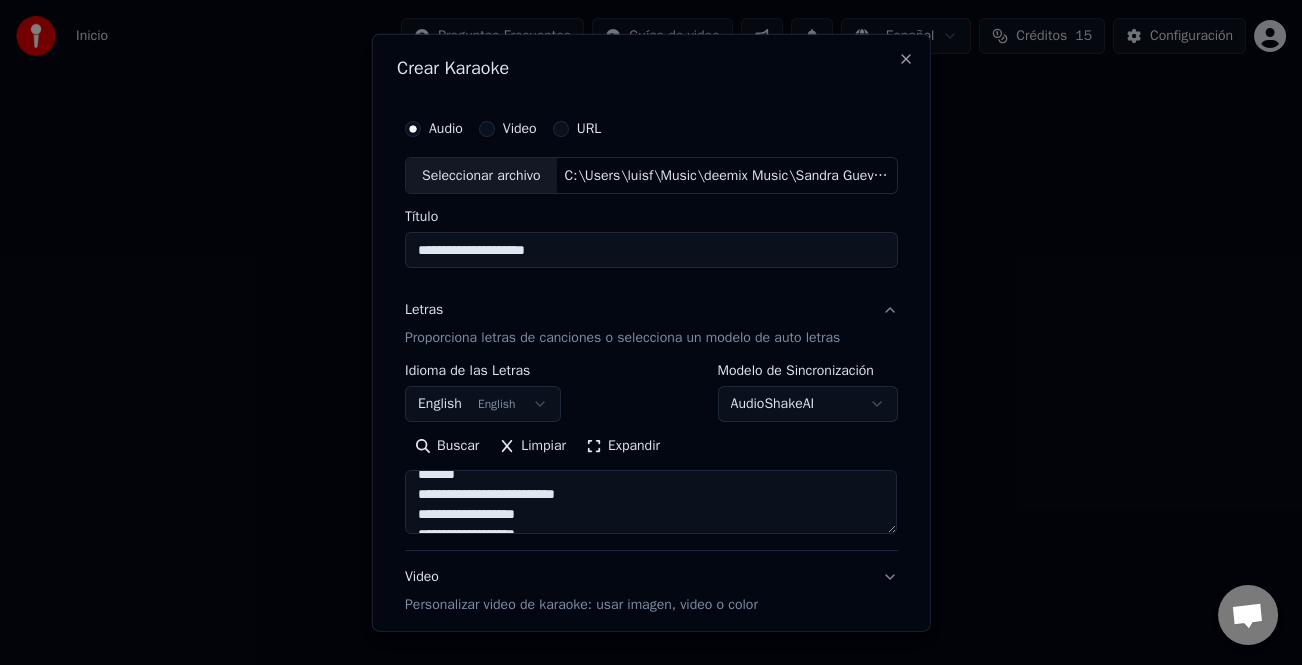 scroll, scrollTop: 700, scrollLeft: 0, axis: vertical 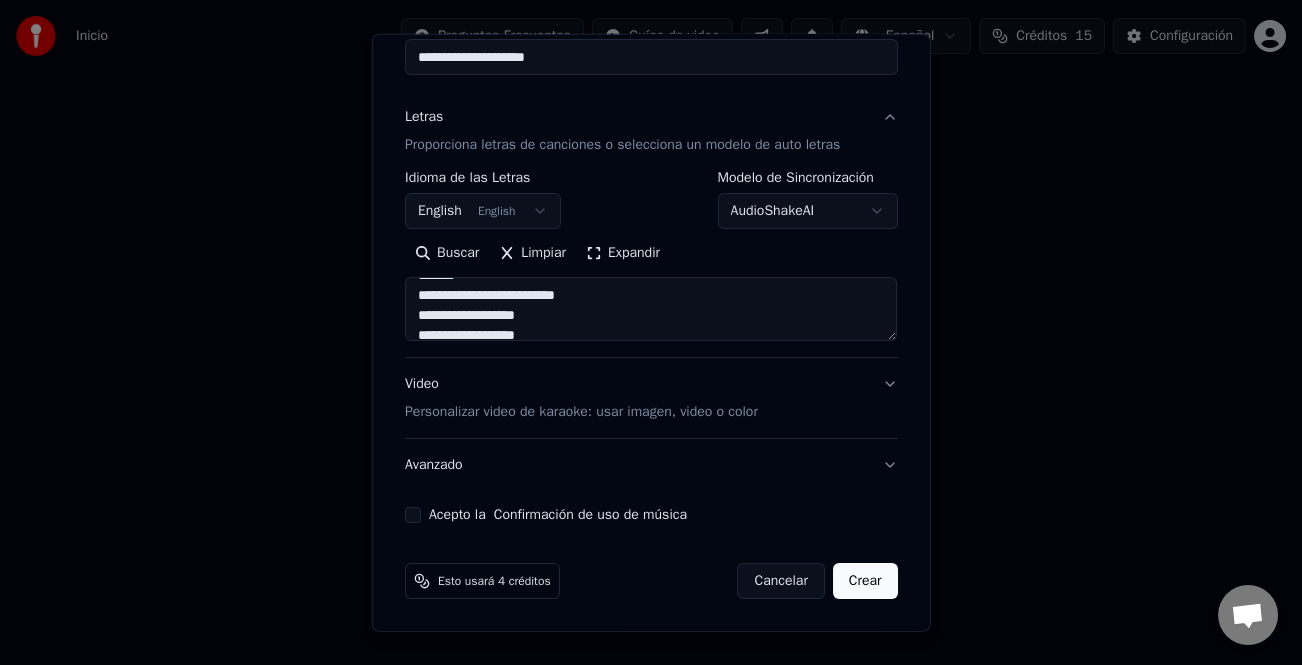 type on "**********" 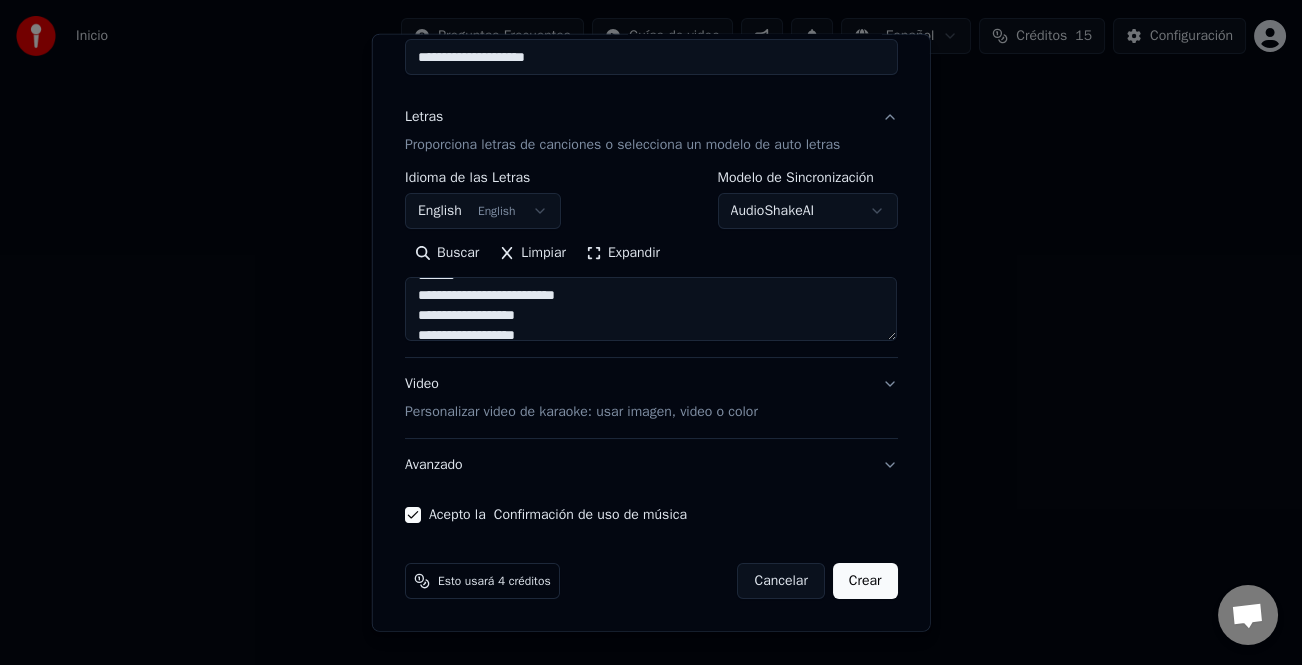 click on "Crear" at bounding box center (865, 581) 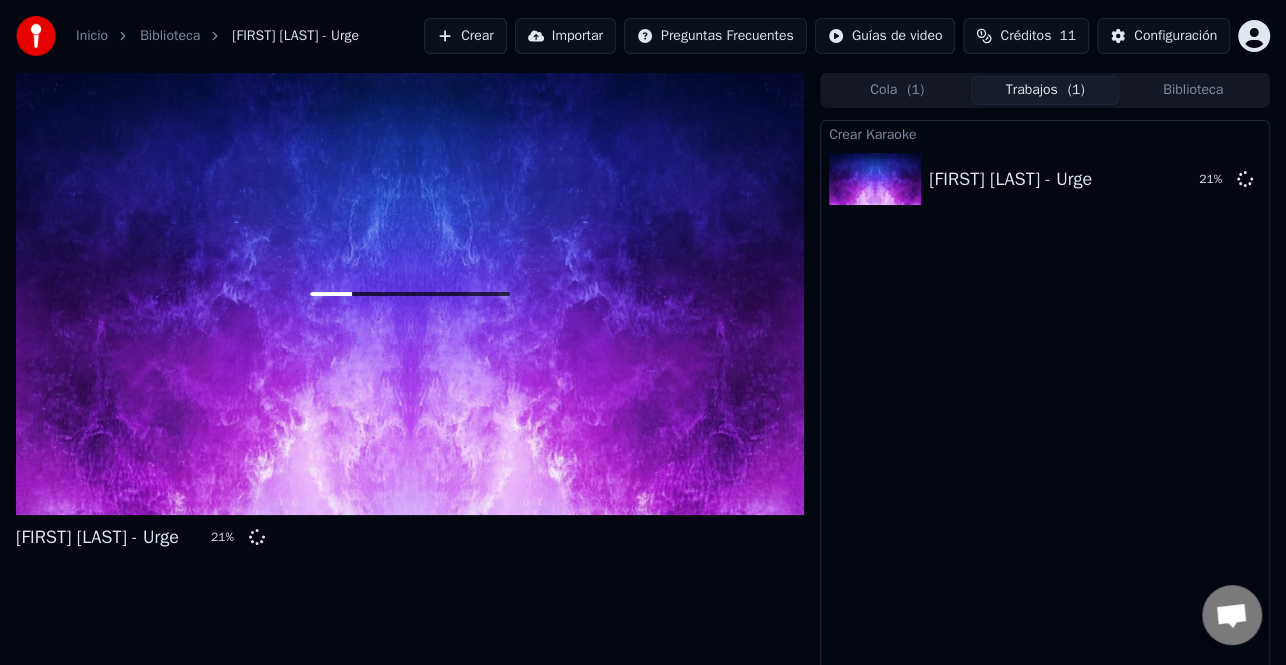 click on "Crear" at bounding box center (465, 36) 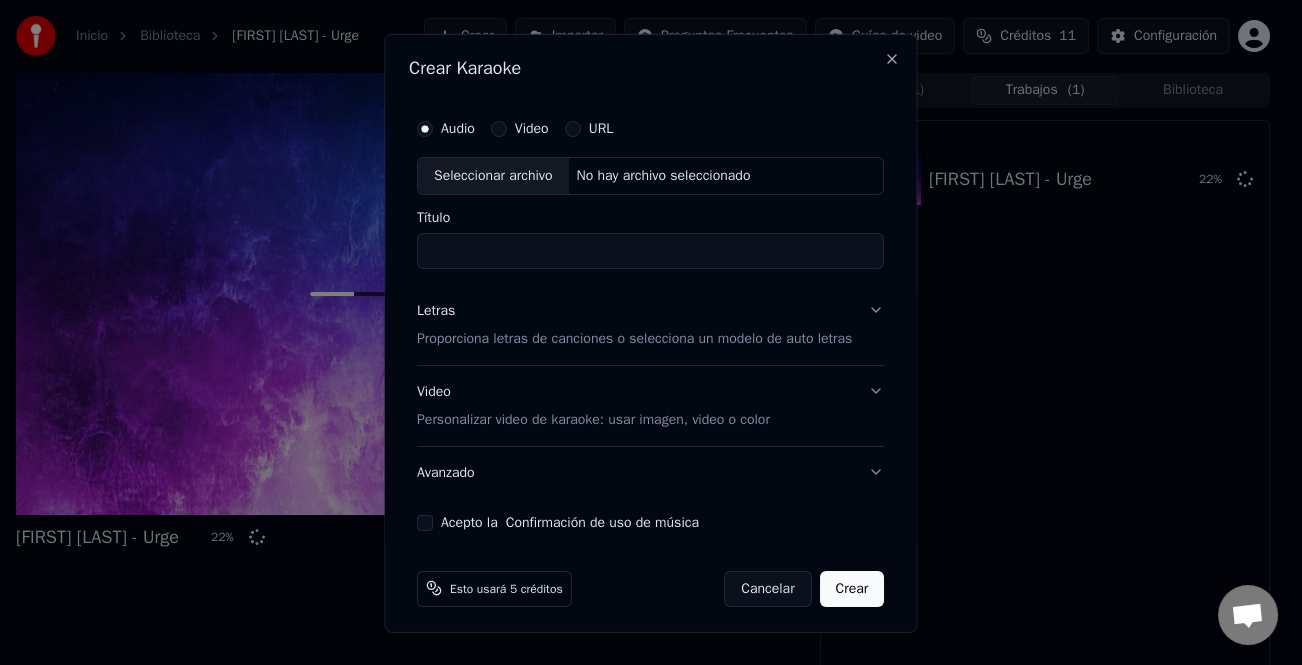 click on "Seleccionar archivo" at bounding box center [493, 175] 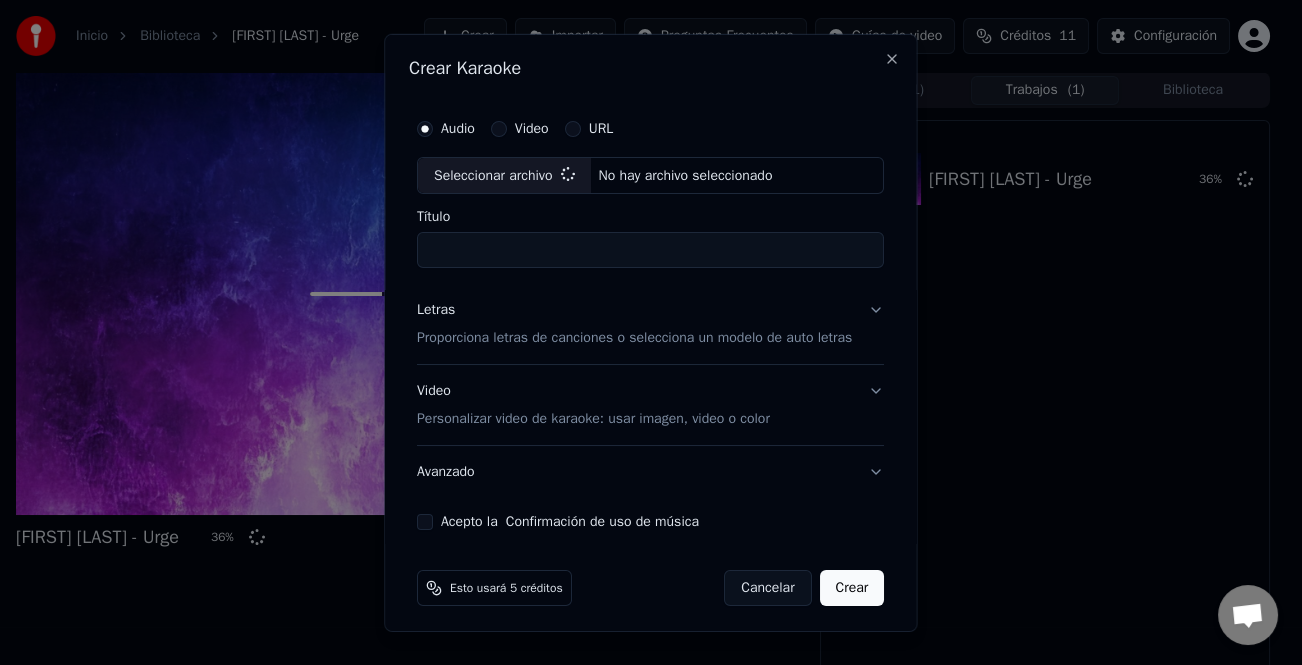 type on "**********" 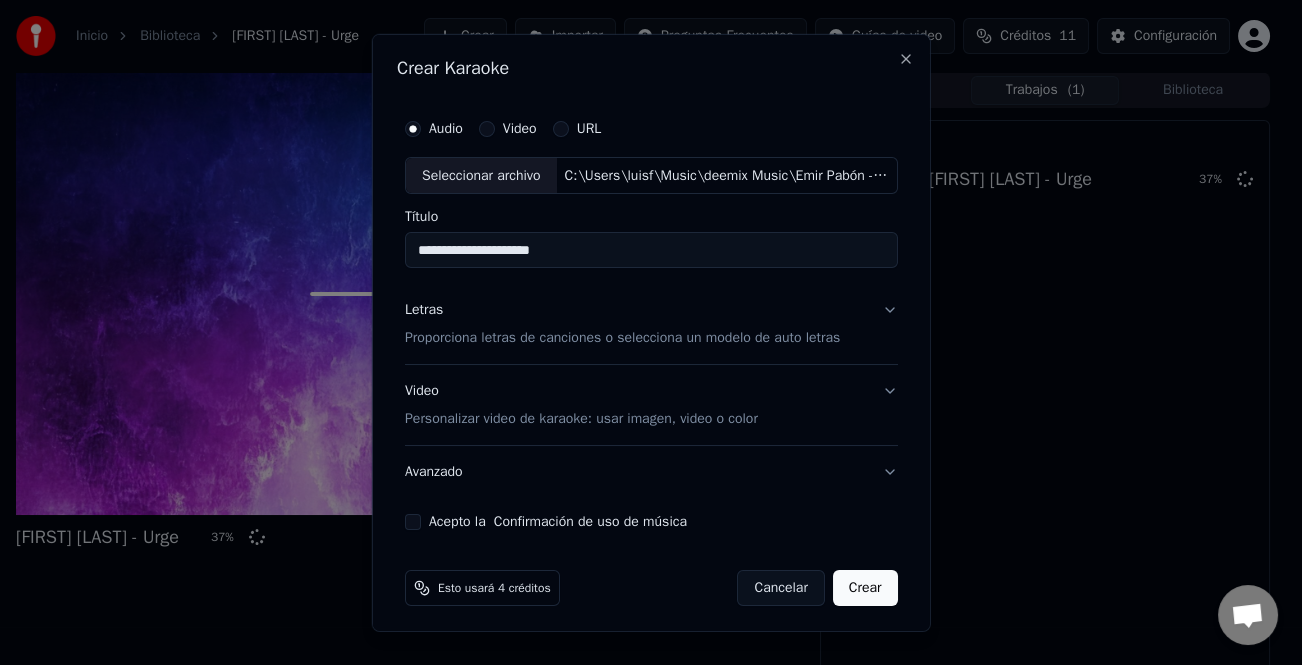 drag, startPoint x: 416, startPoint y: 312, endPoint x: 647, endPoint y: 408, distance: 250.15395 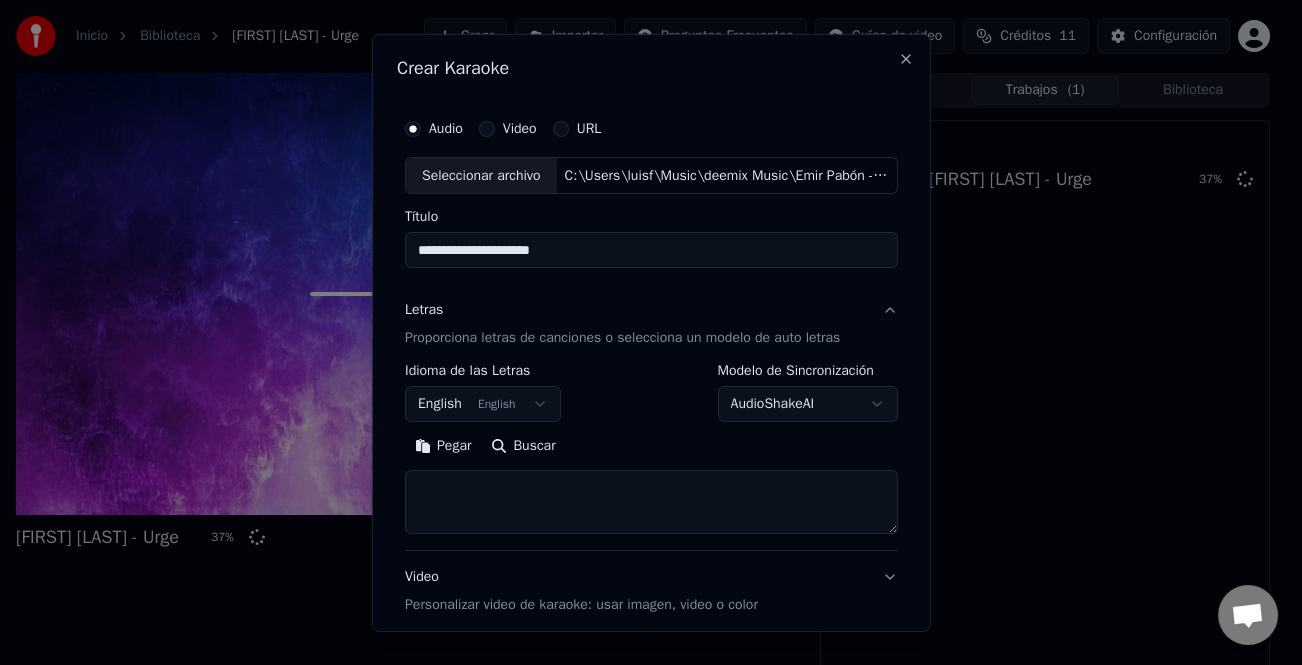 click on "Pegar" at bounding box center (443, 446) 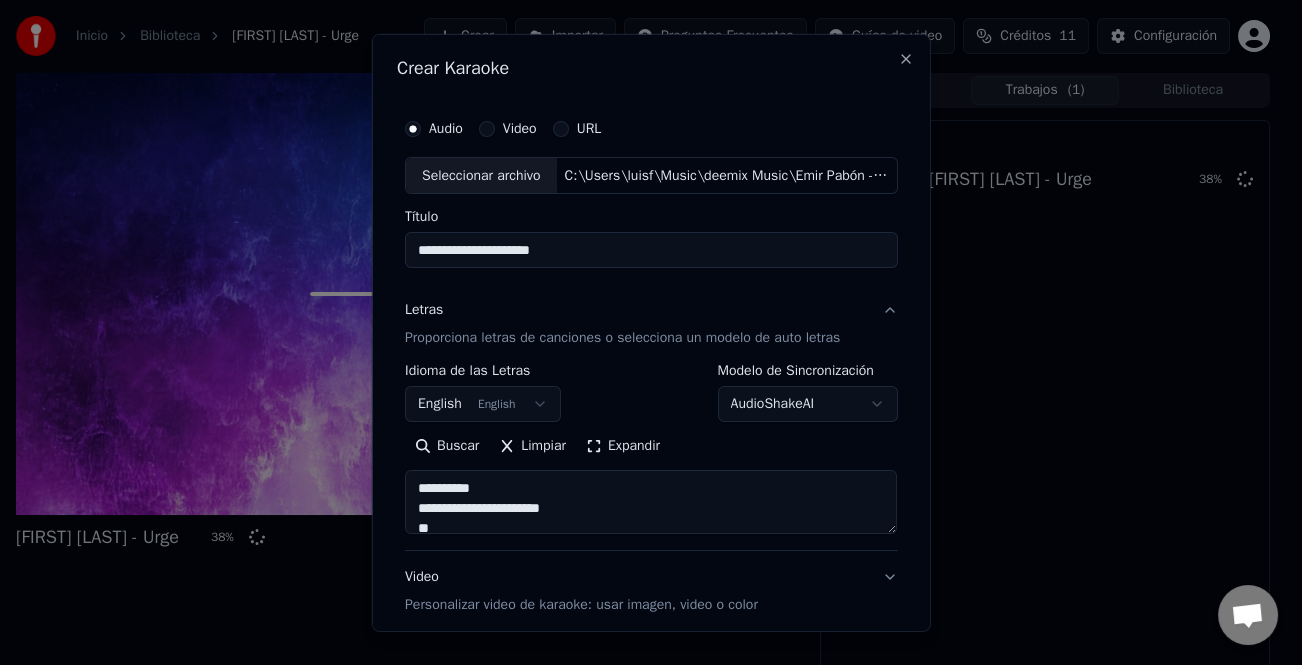 click on "Expandir" at bounding box center (623, 446) 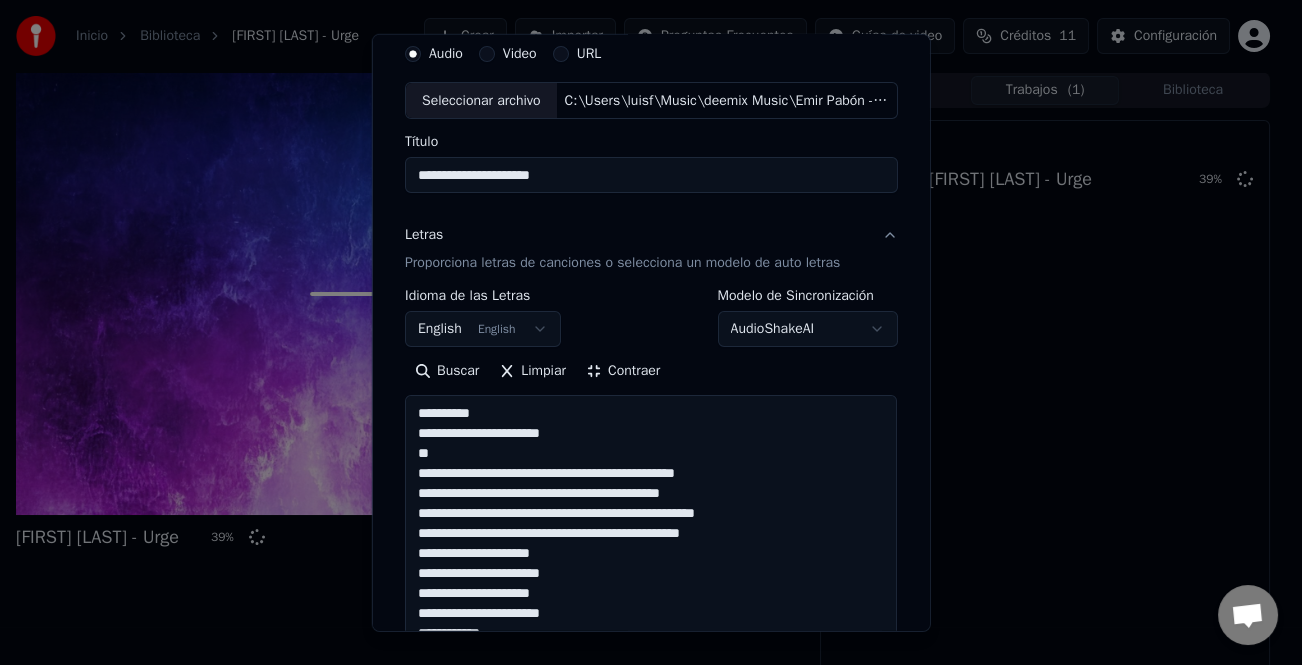 scroll, scrollTop: 200, scrollLeft: 0, axis: vertical 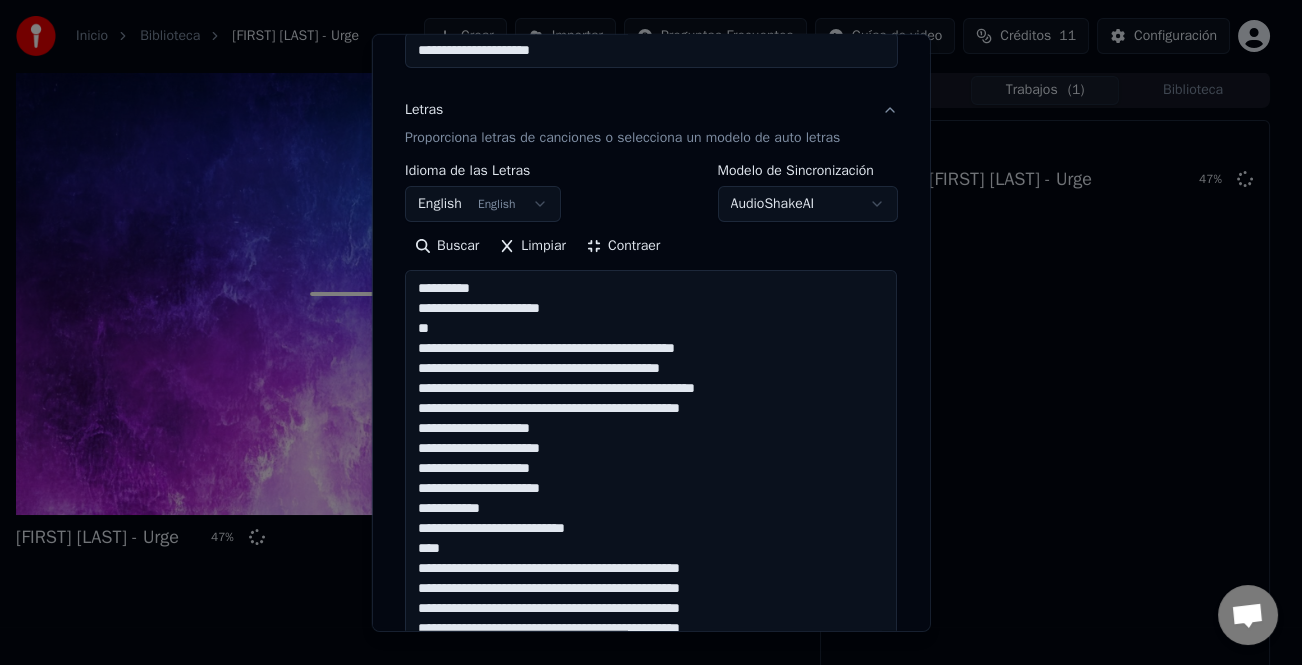 drag, startPoint x: 458, startPoint y: 324, endPoint x: 399, endPoint y: 278, distance: 74.8131 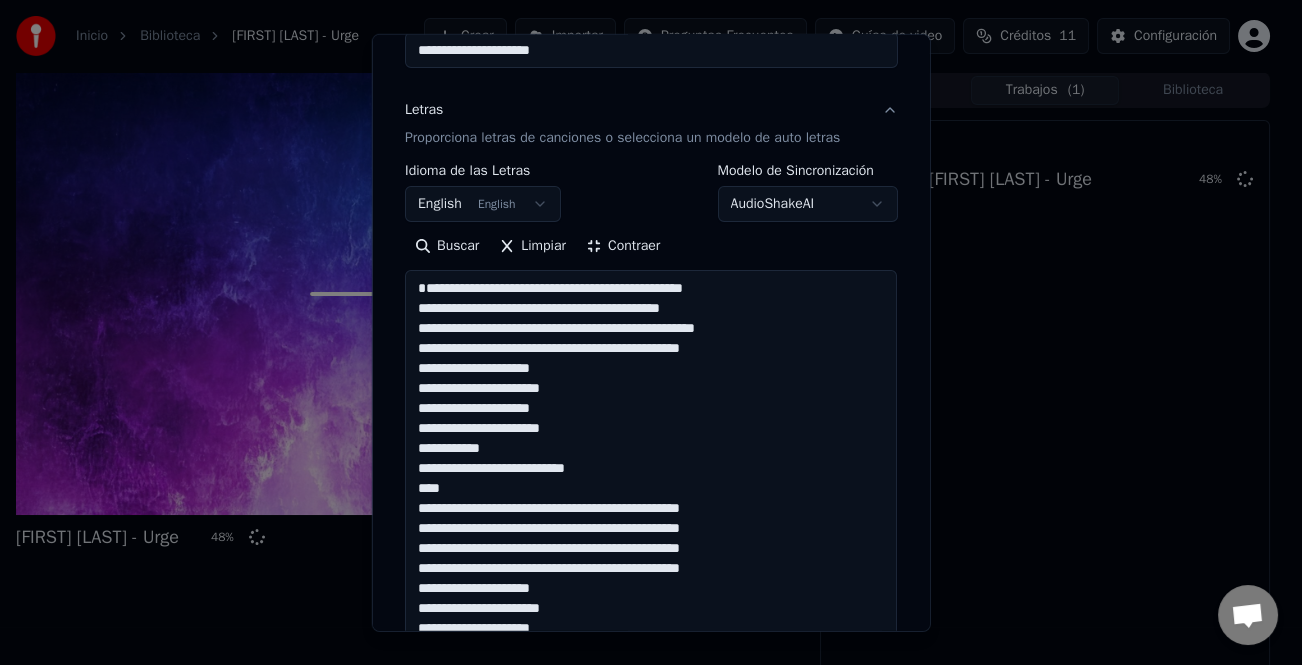 drag, startPoint x: 587, startPoint y: 309, endPoint x: 593, endPoint y: 325, distance: 17.088007 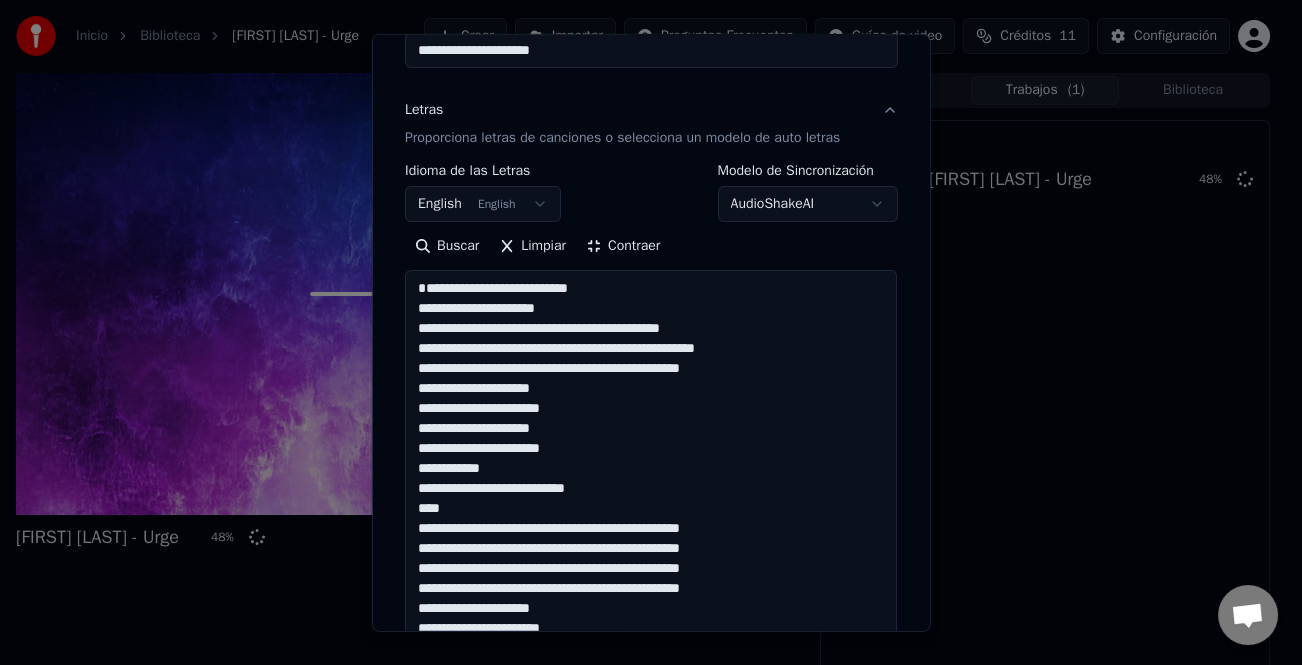 drag, startPoint x: 561, startPoint y: 337, endPoint x: 563, endPoint y: 355, distance: 18.110771 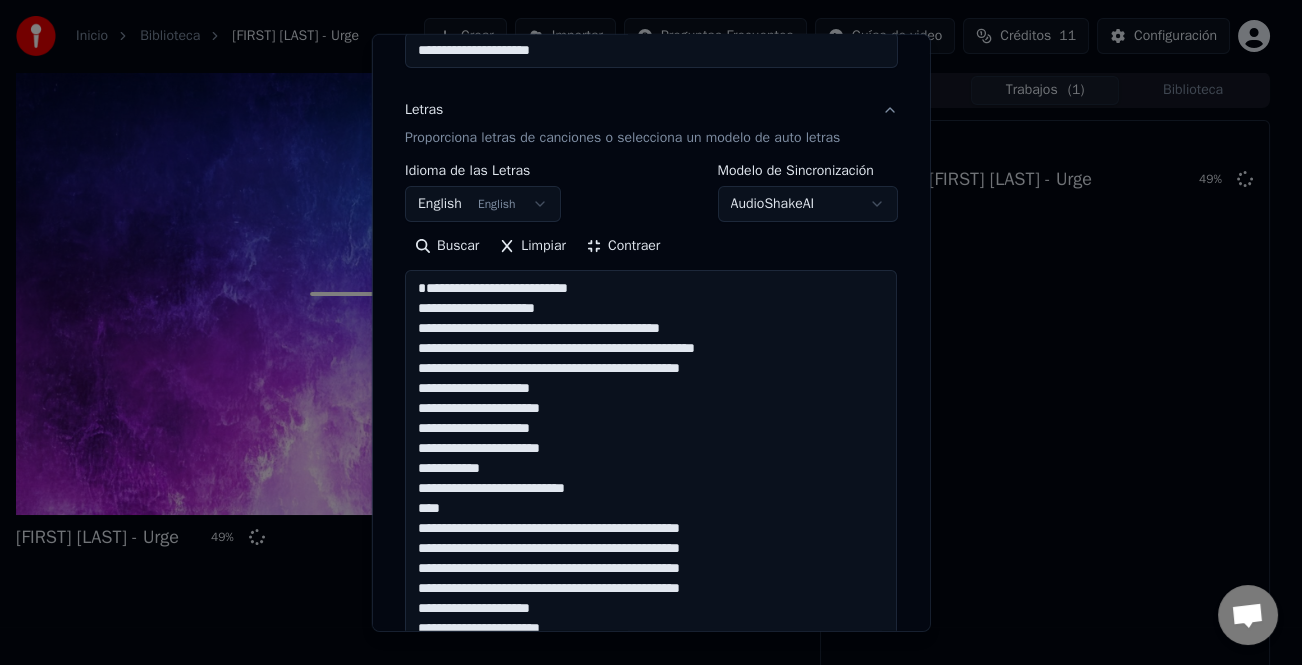 click at bounding box center [651, 778] 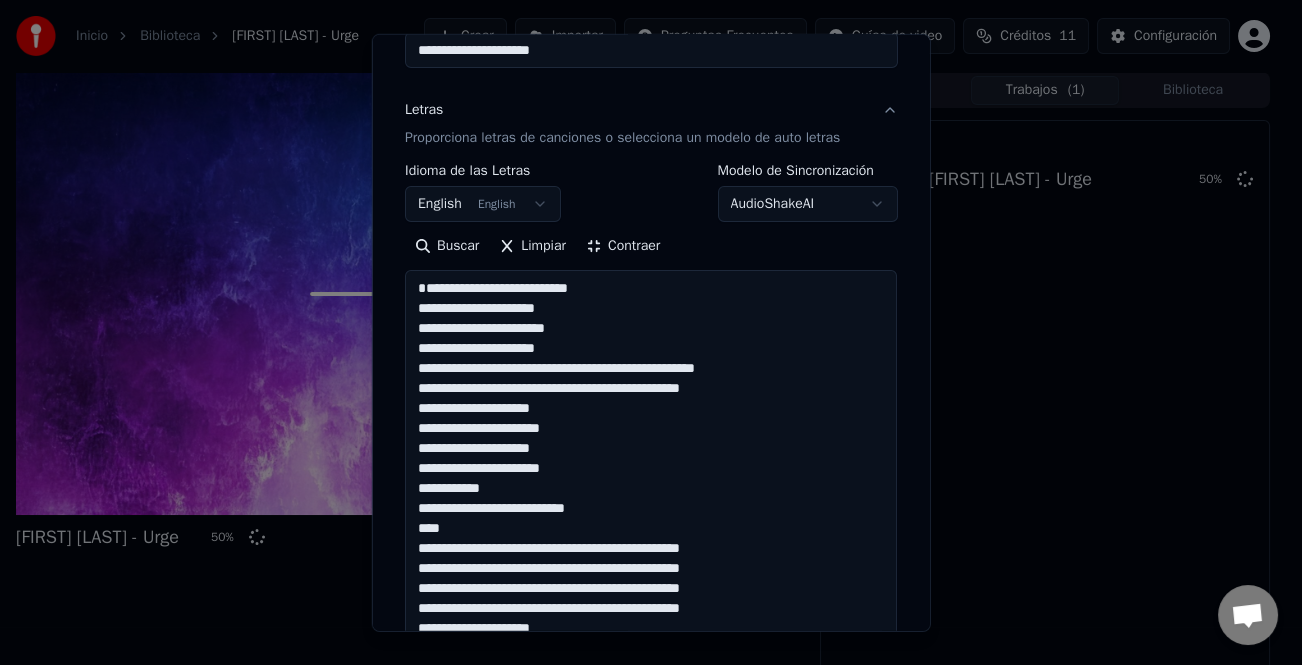 click at bounding box center (651, 778) 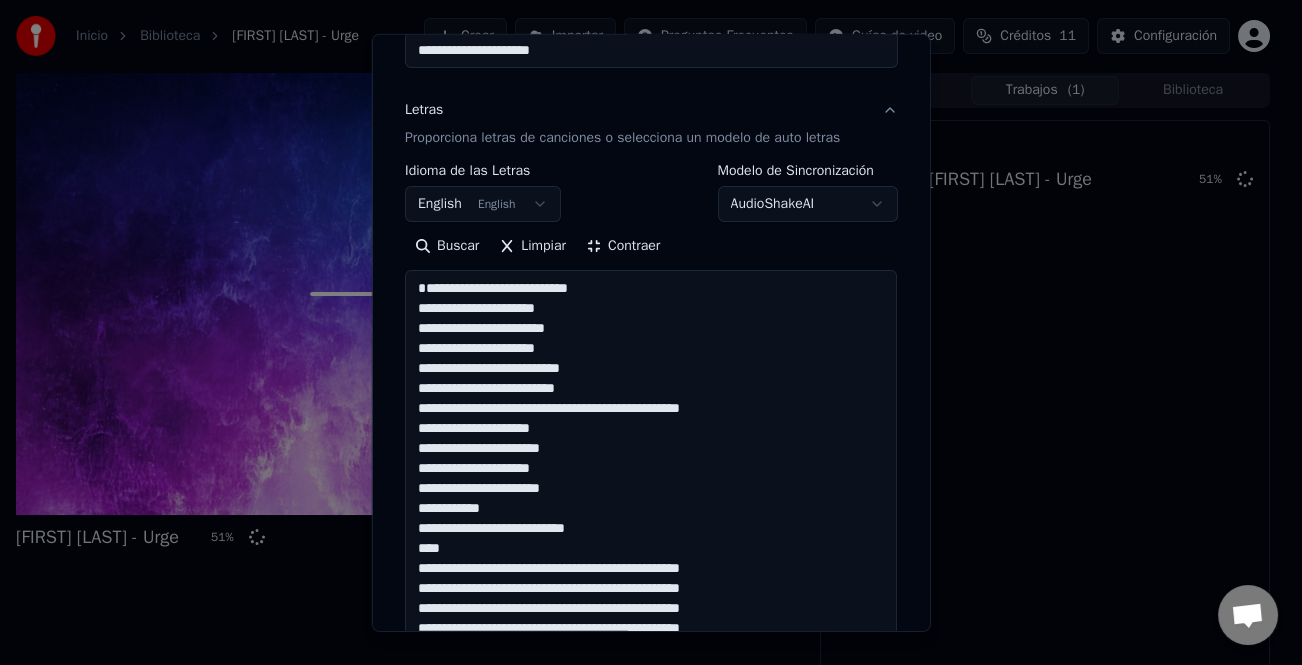 click at bounding box center [651, 778] 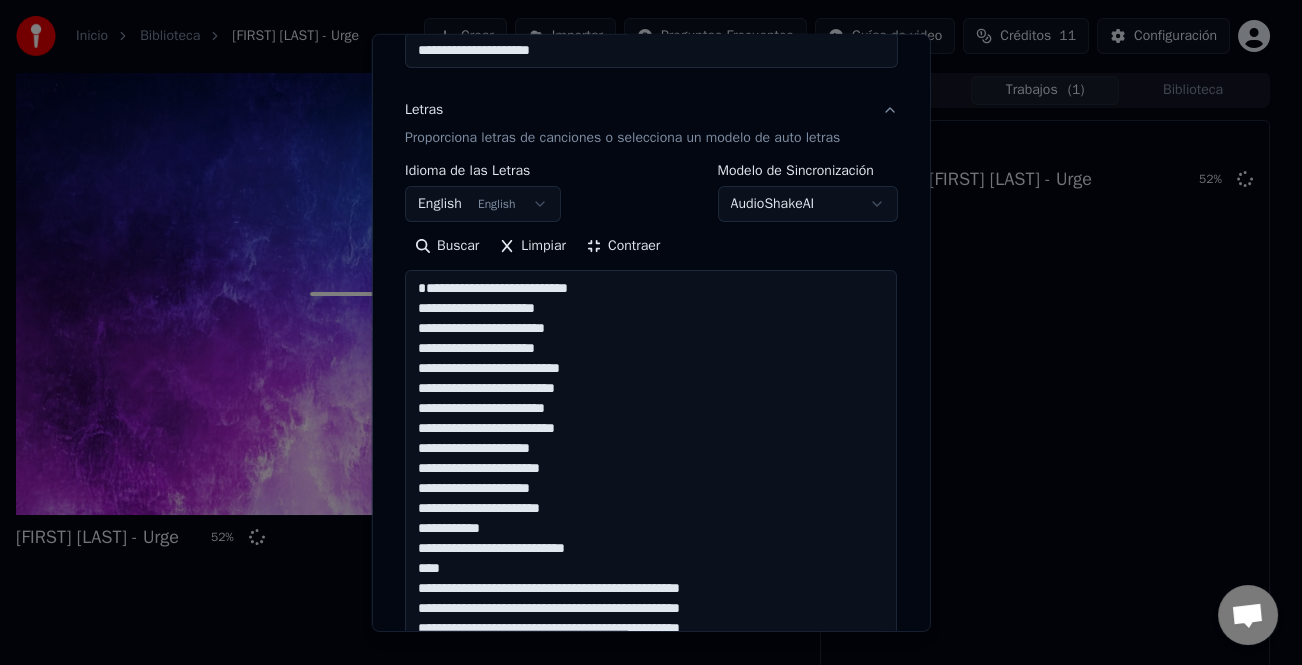 click at bounding box center (651, 778) 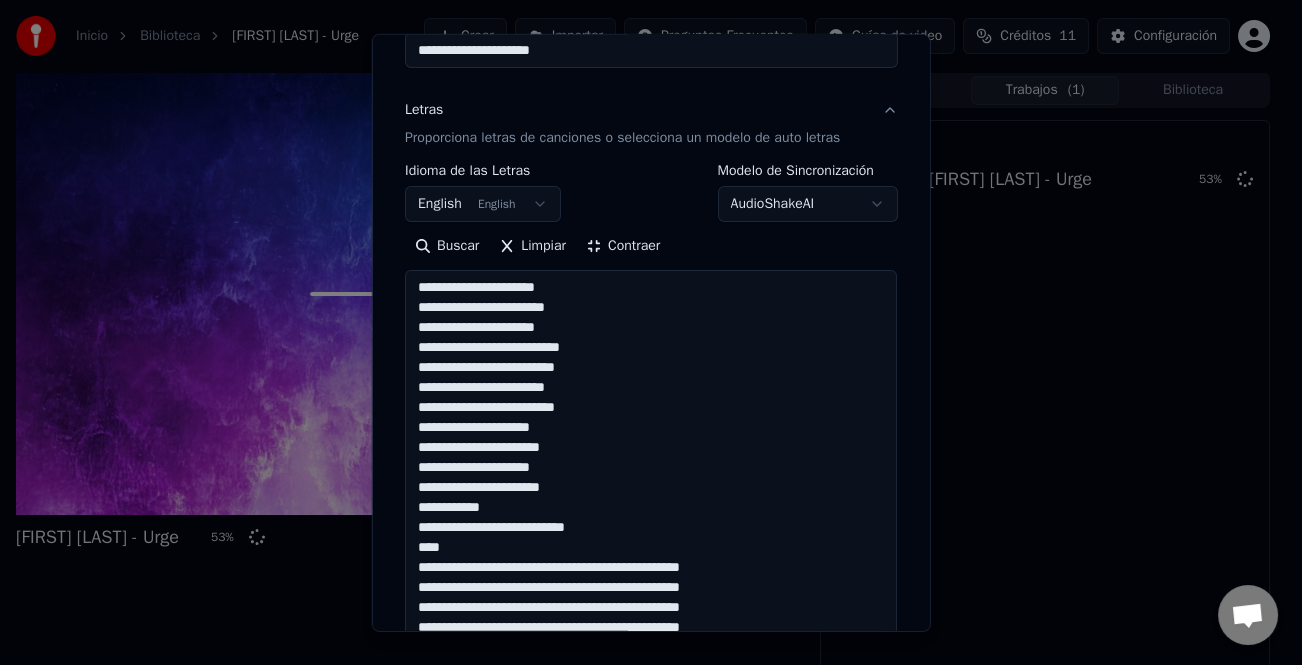 drag, startPoint x: 503, startPoint y: 513, endPoint x: 392, endPoint y: 500, distance: 111.75867 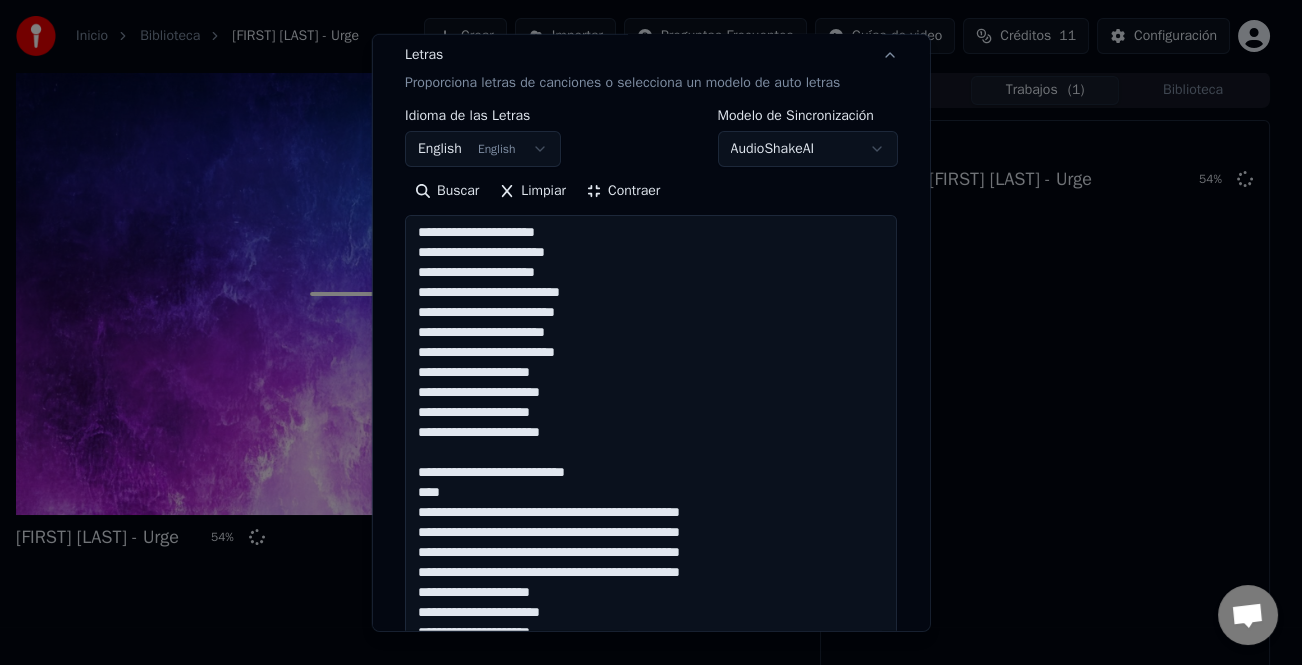 scroll, scrollTop: 300, scrollLeft: 0, axis: vertical 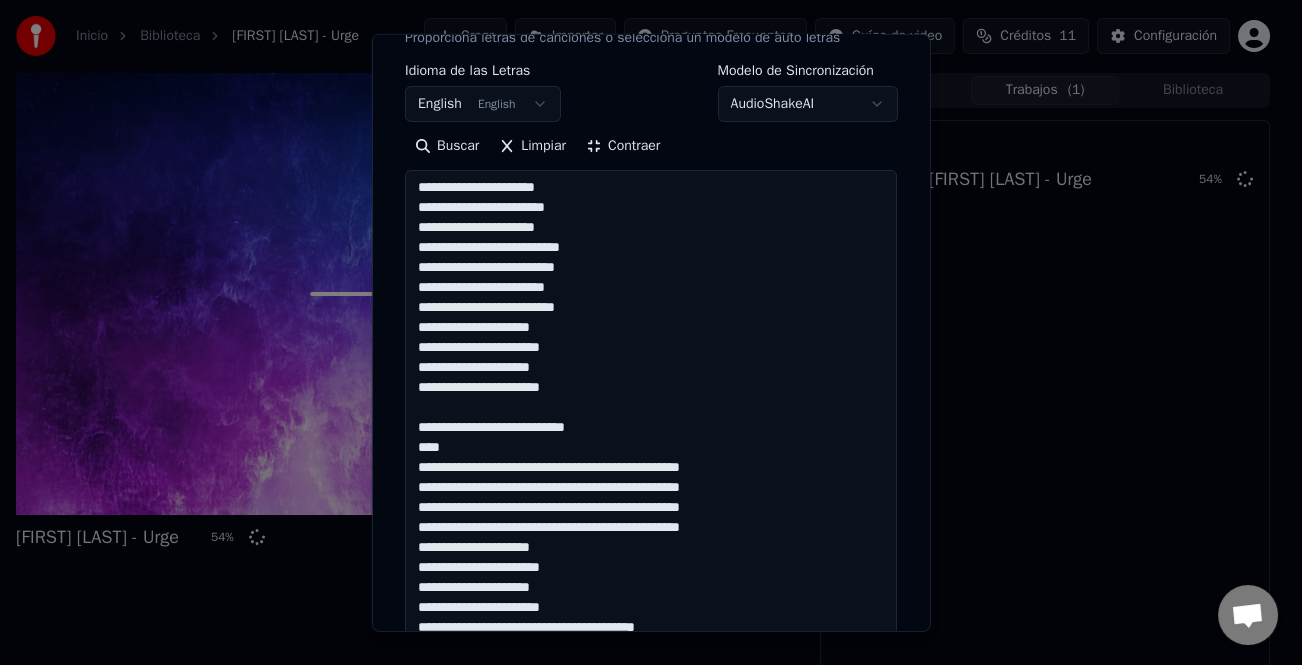 drag, startPoint x: 476, startPoint y: 440, endPoint x: 361, endPoint y: 411, distance: 118.60017 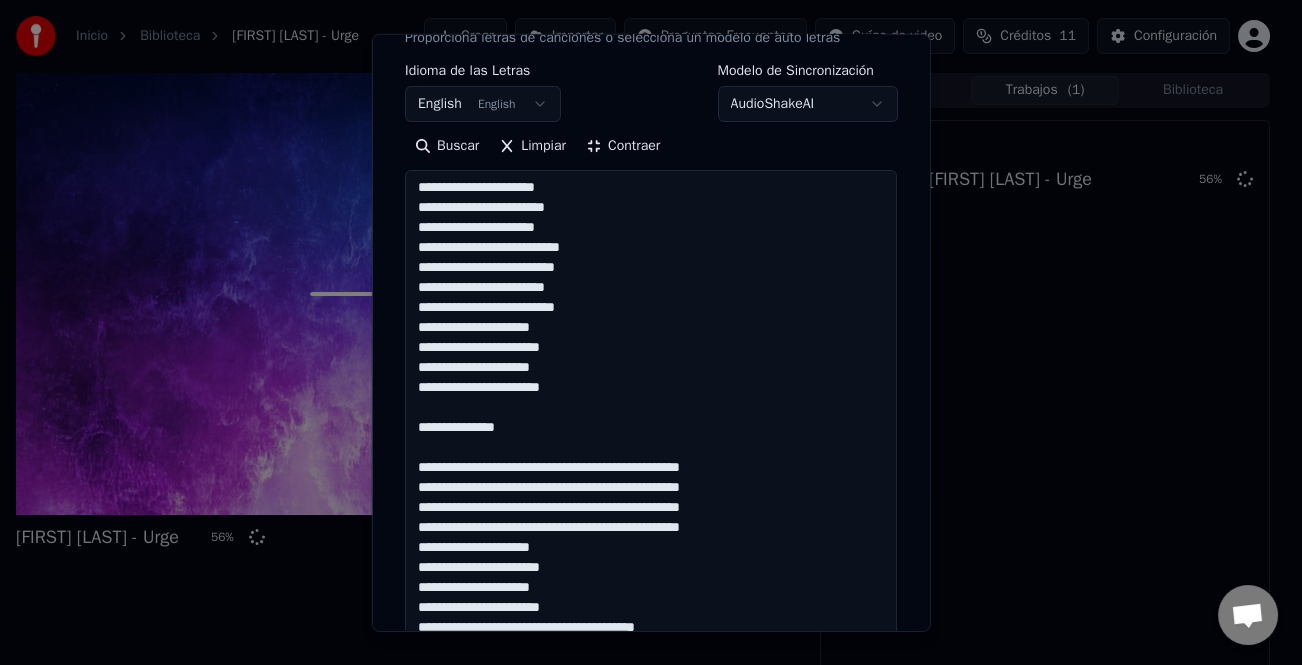 scroll, scrollTop: 41, scrollLeft: 0, axis: vertical 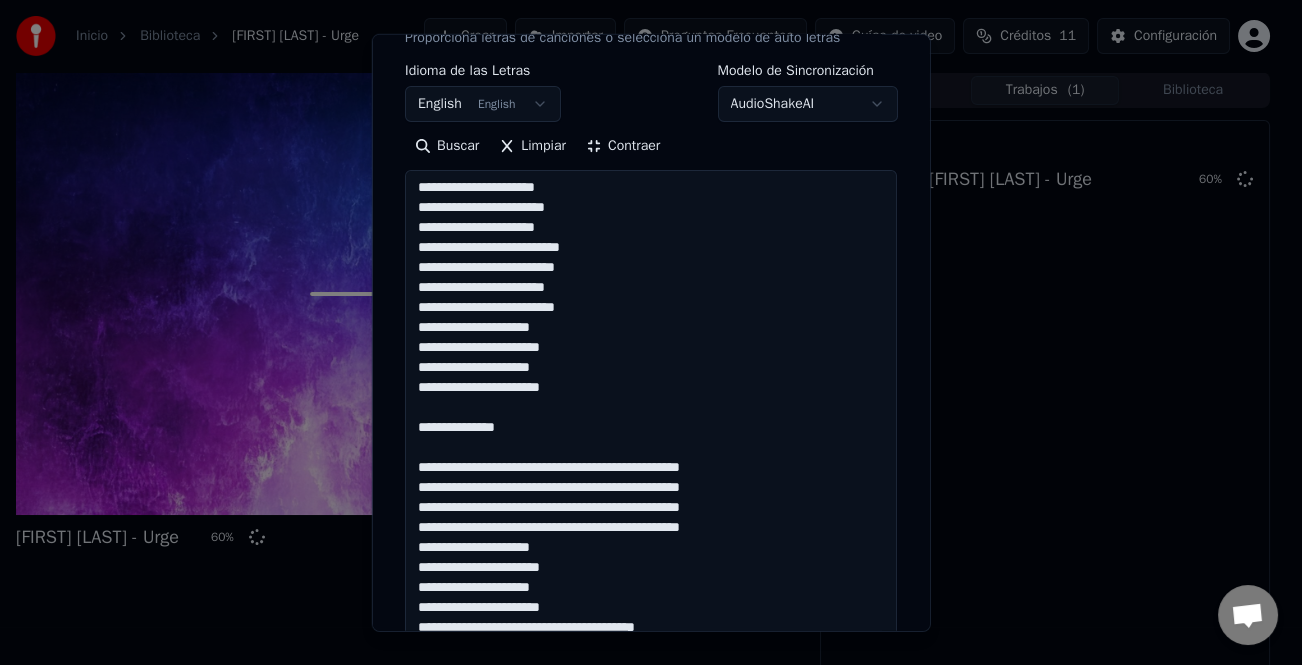 click at bounding box center (651, 678) 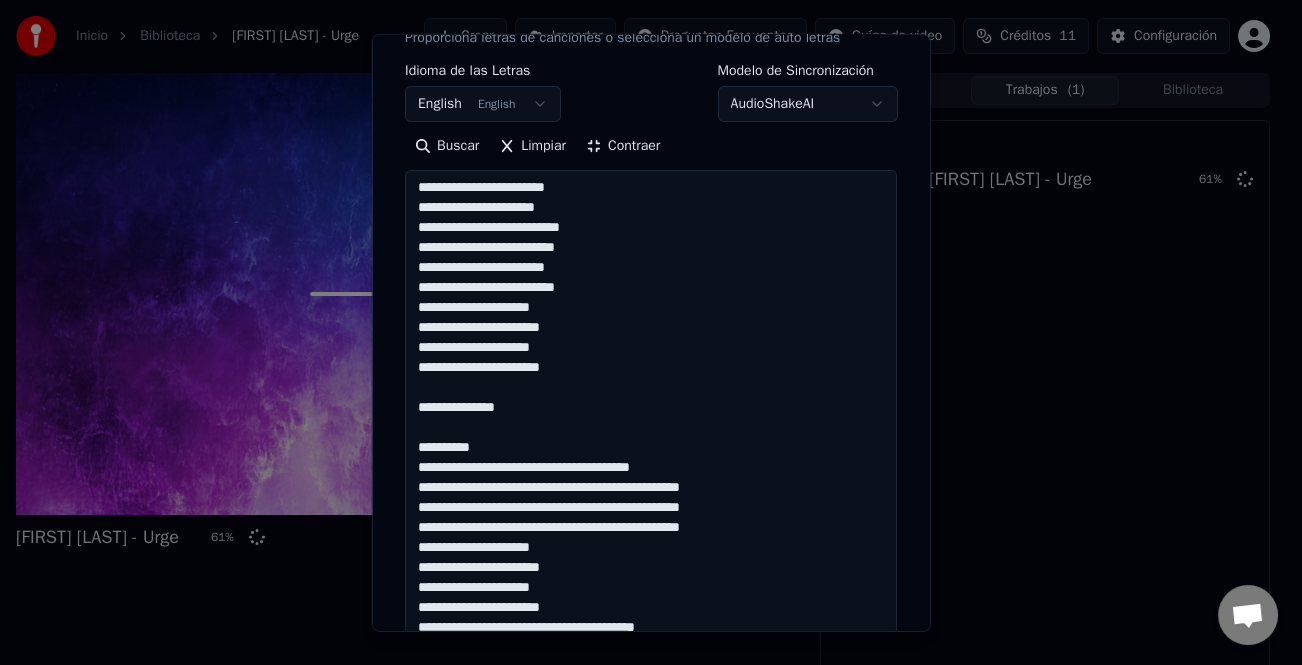 click at bounding box center (651, 678) 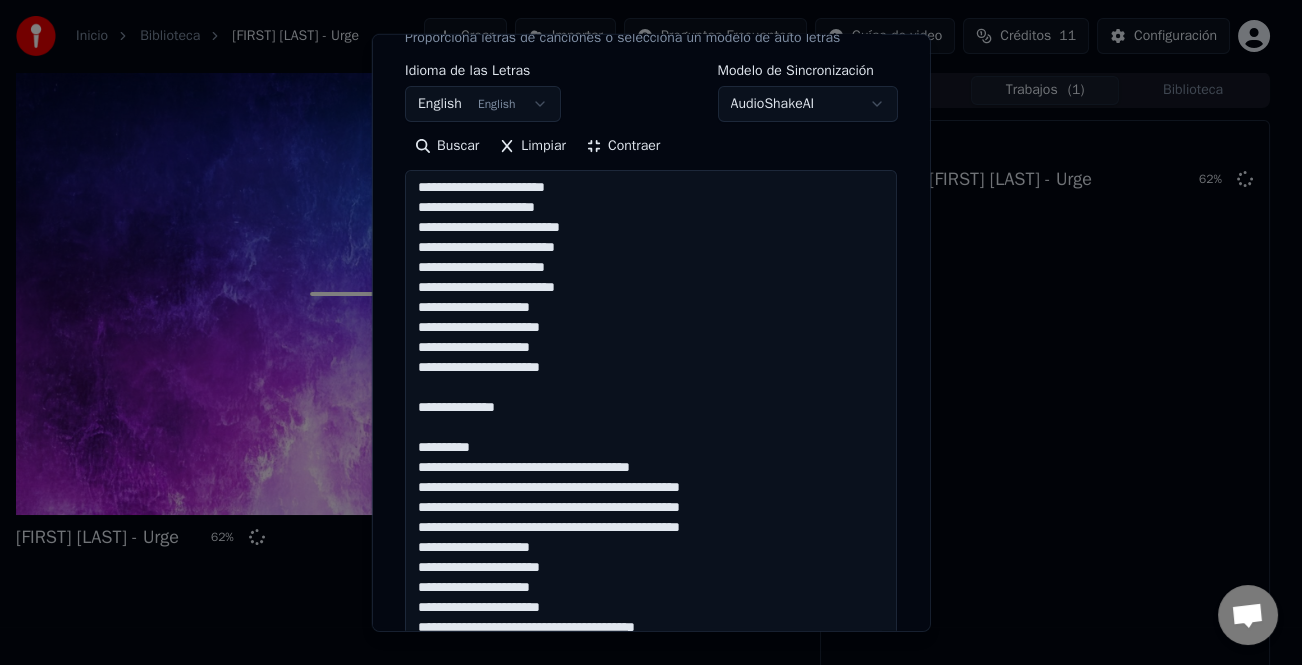 click at bounding box center (651, 678) 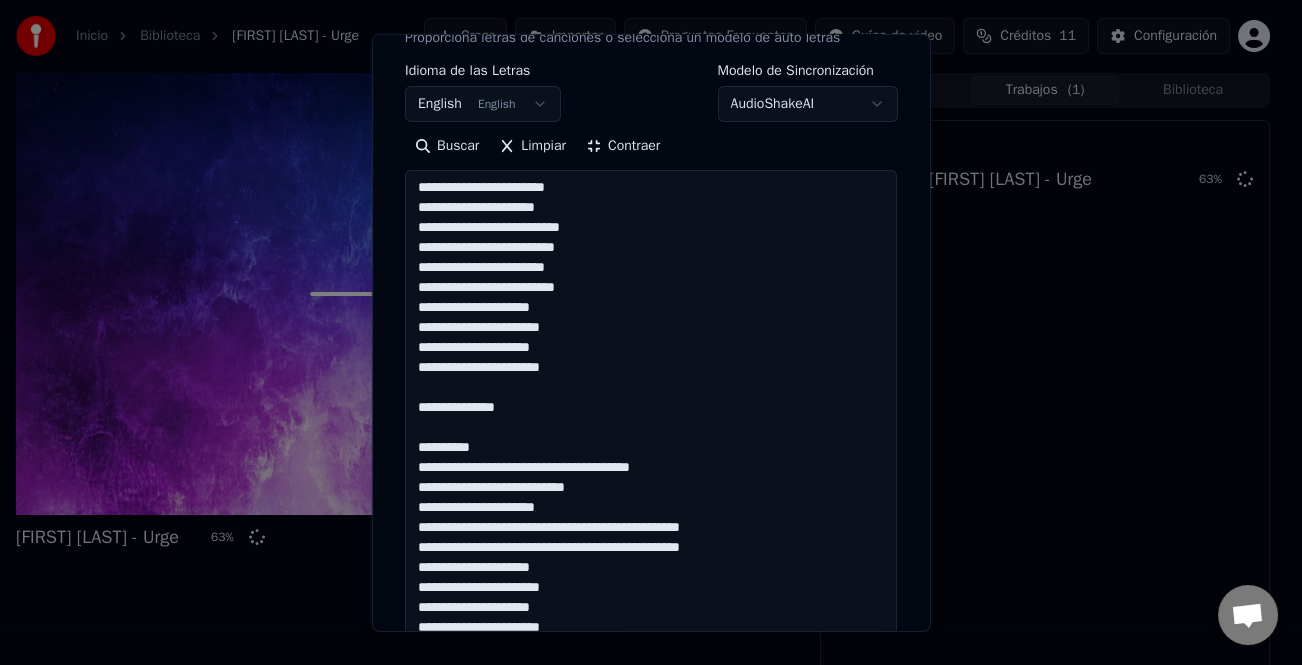 click at bounding box center [651, 678] 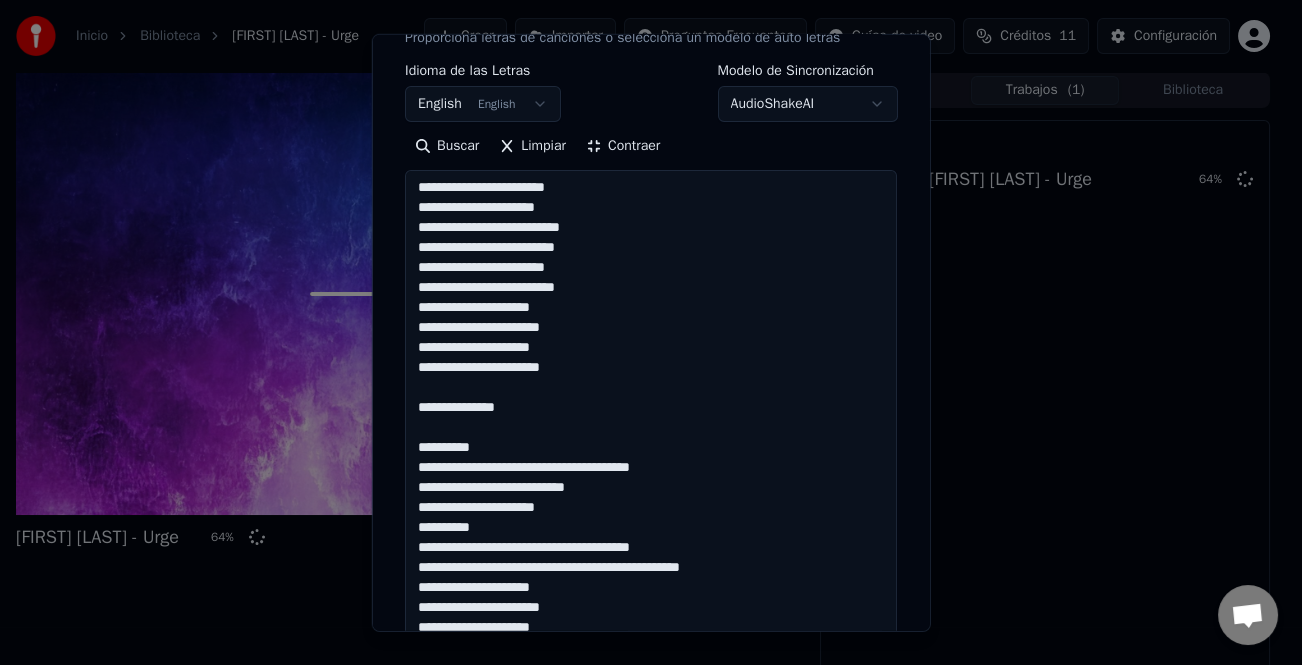 scroll, scrollTop: 101, scrollLeft: 0, axis: vertical 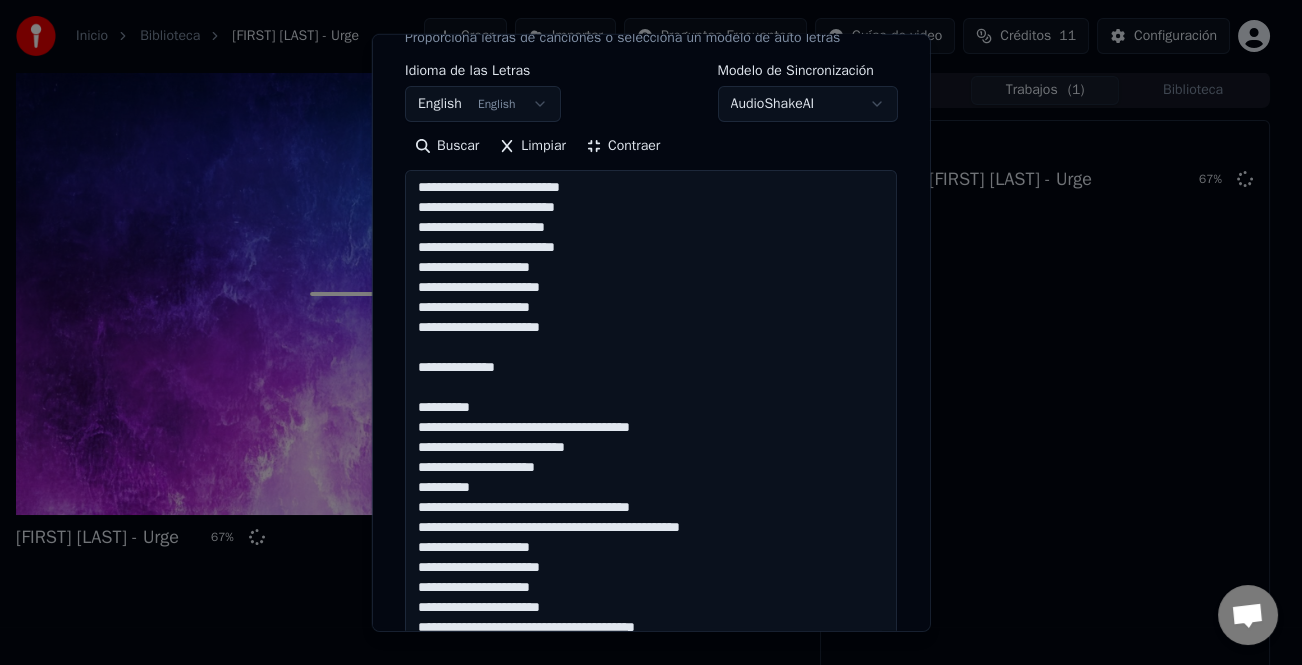 click at bounding box center [651, 678] 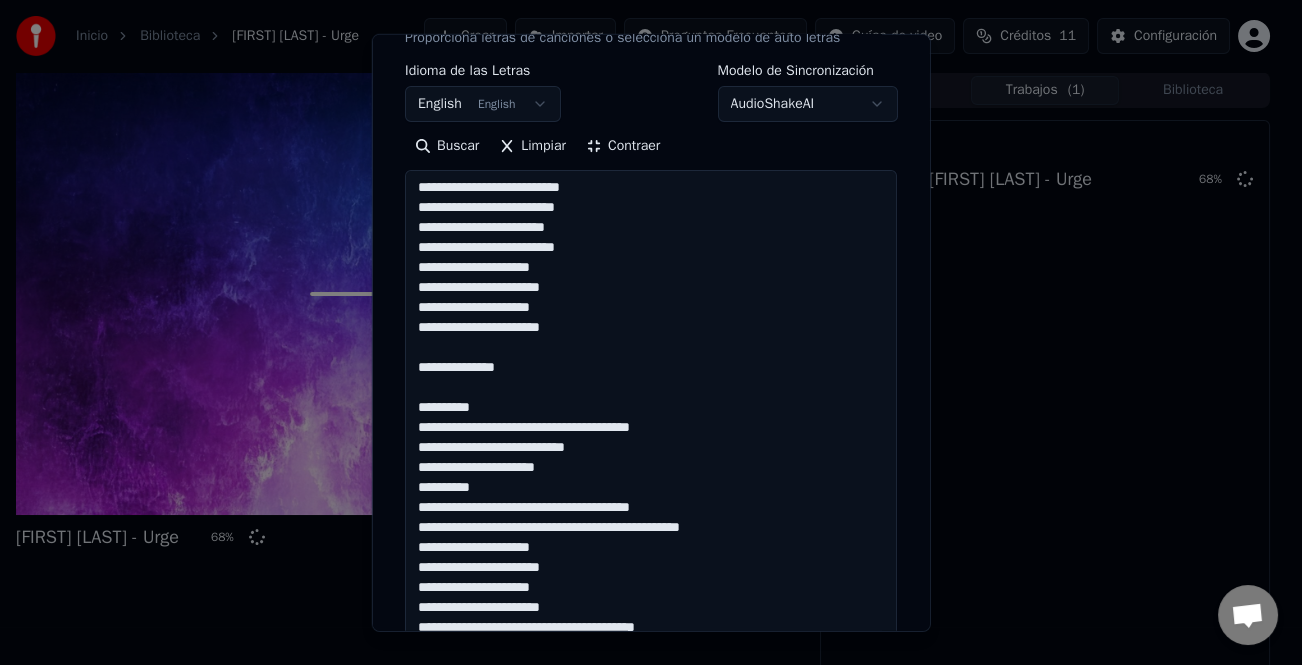 click at bounding box center (651, 678) 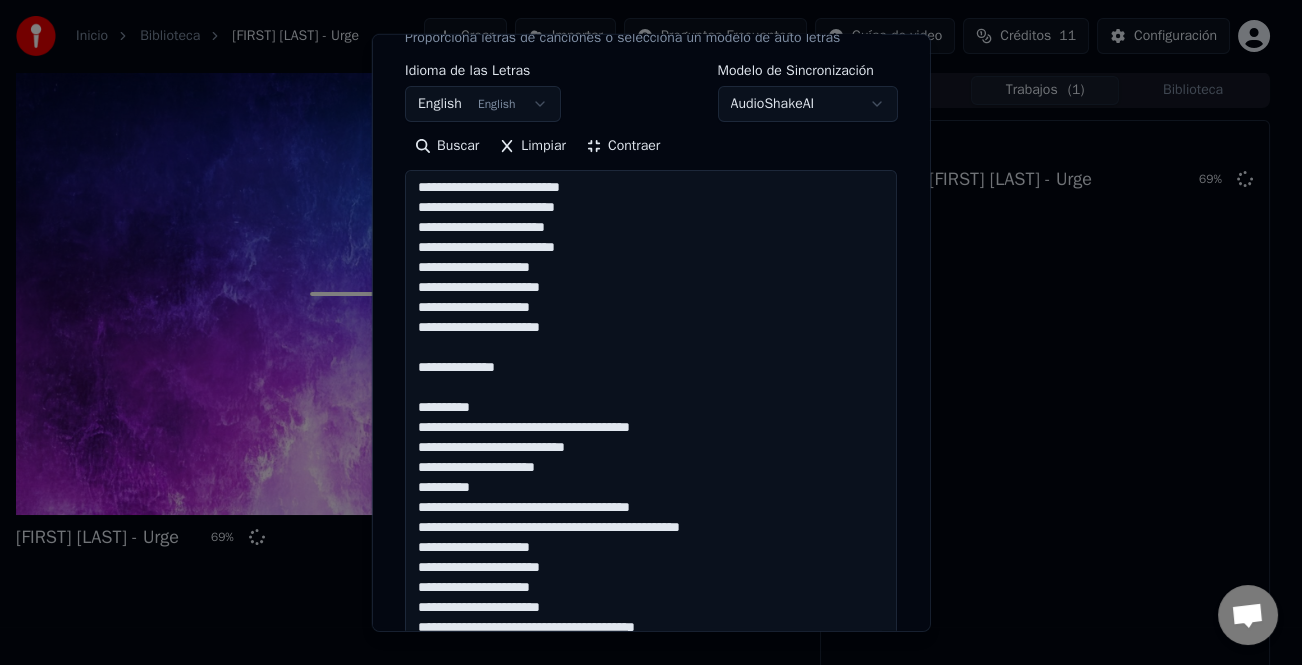 click at bounding box center [651, 678] 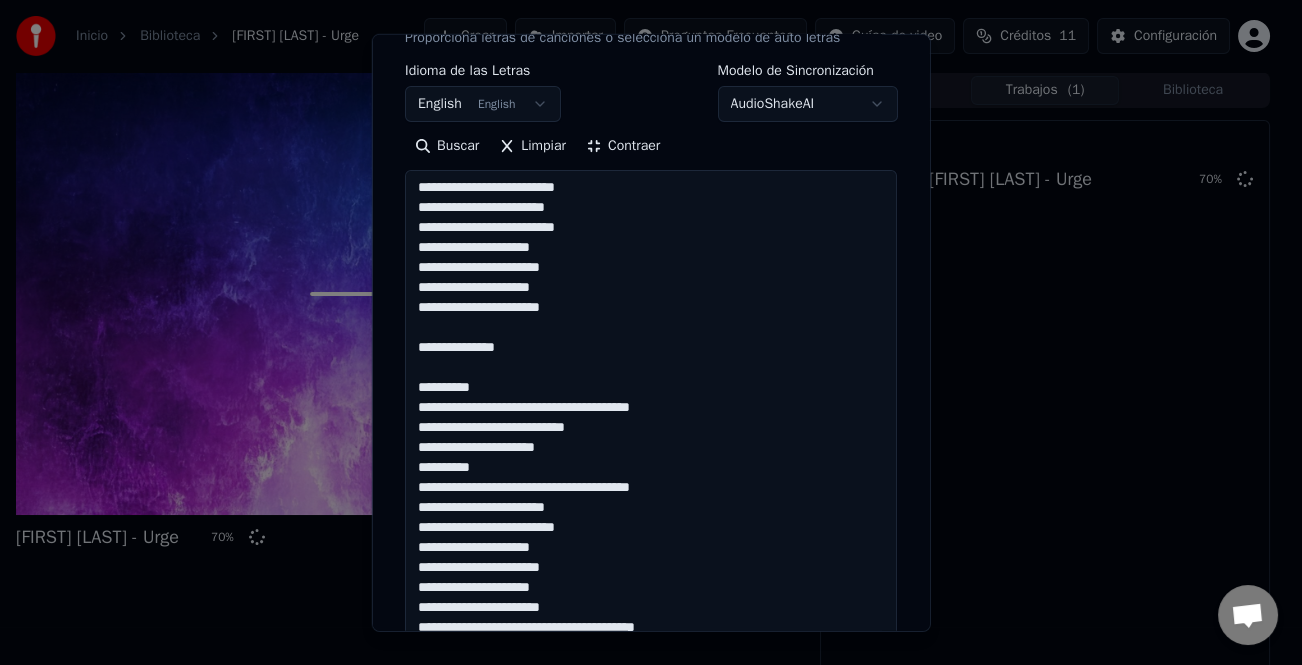 click at bounding box center [651, 678] 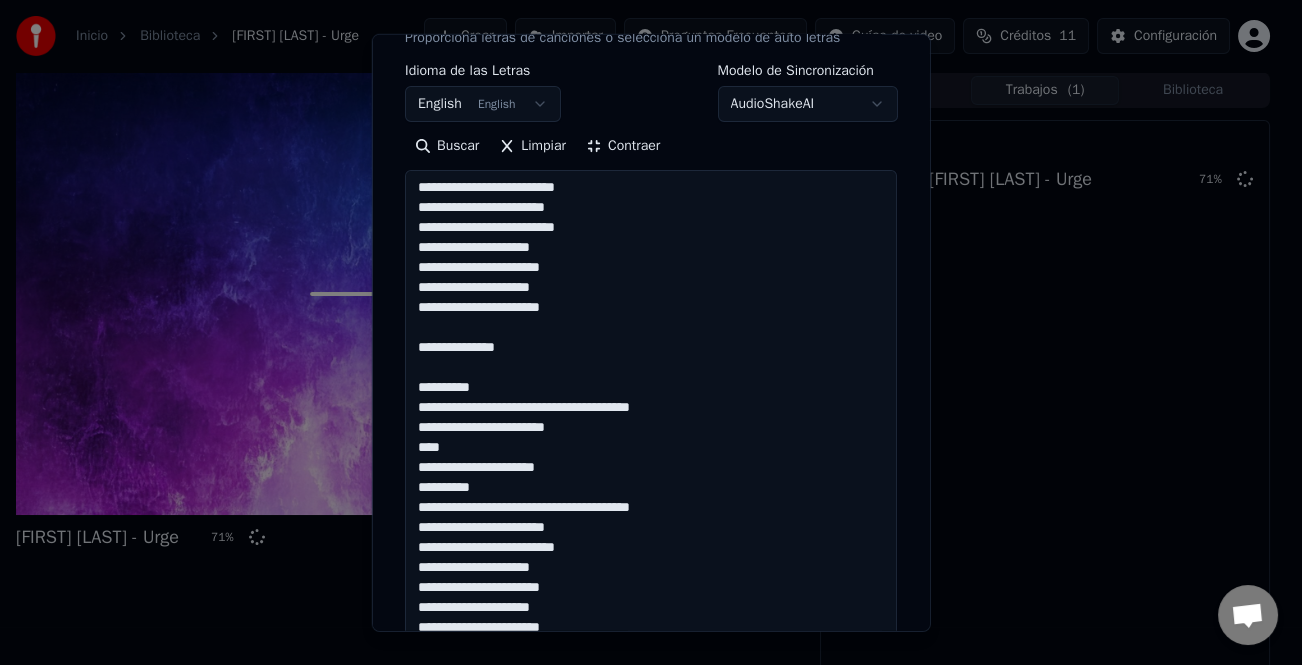 click at bounding box center [651, 678] 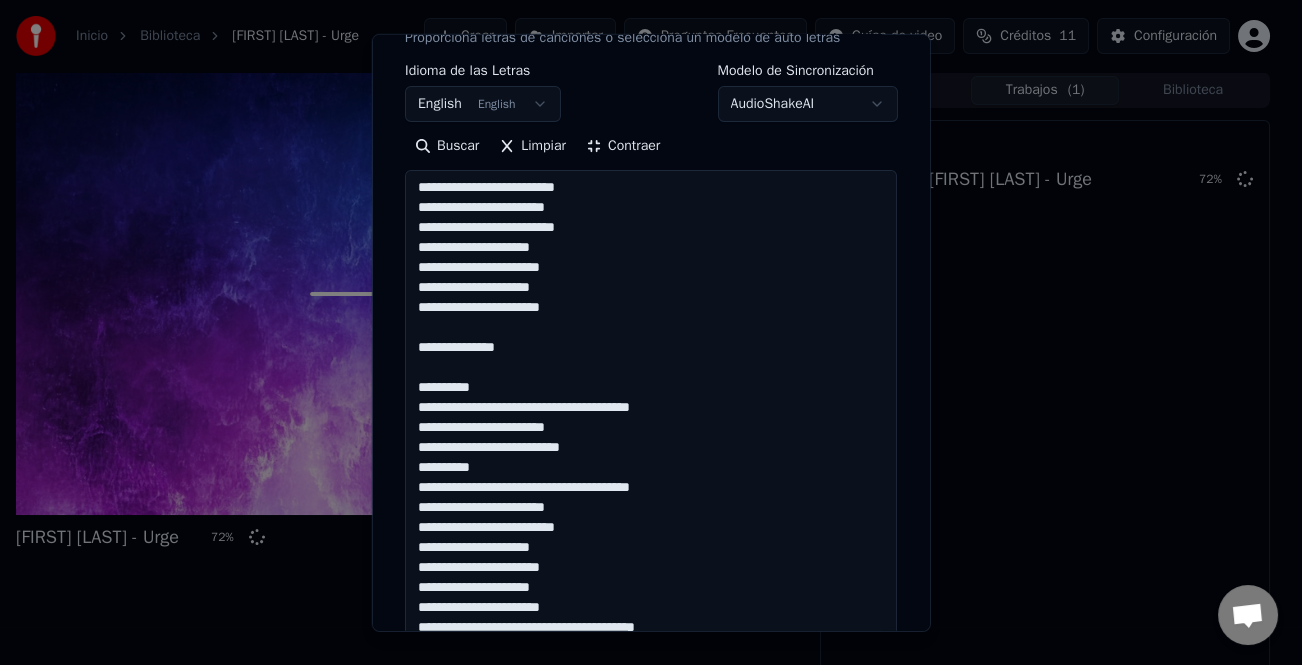scroll, scrollTop: 121, scrollLeft: 0, axis: vertical 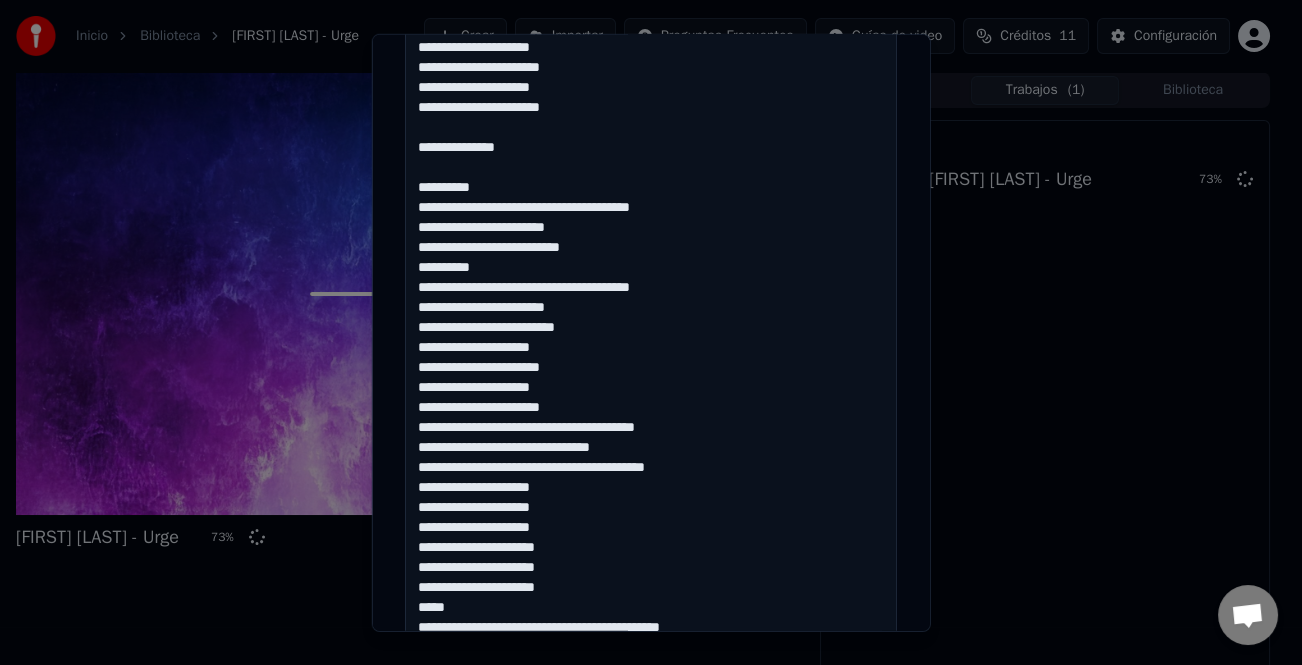 click at bounding box center [651, 478] 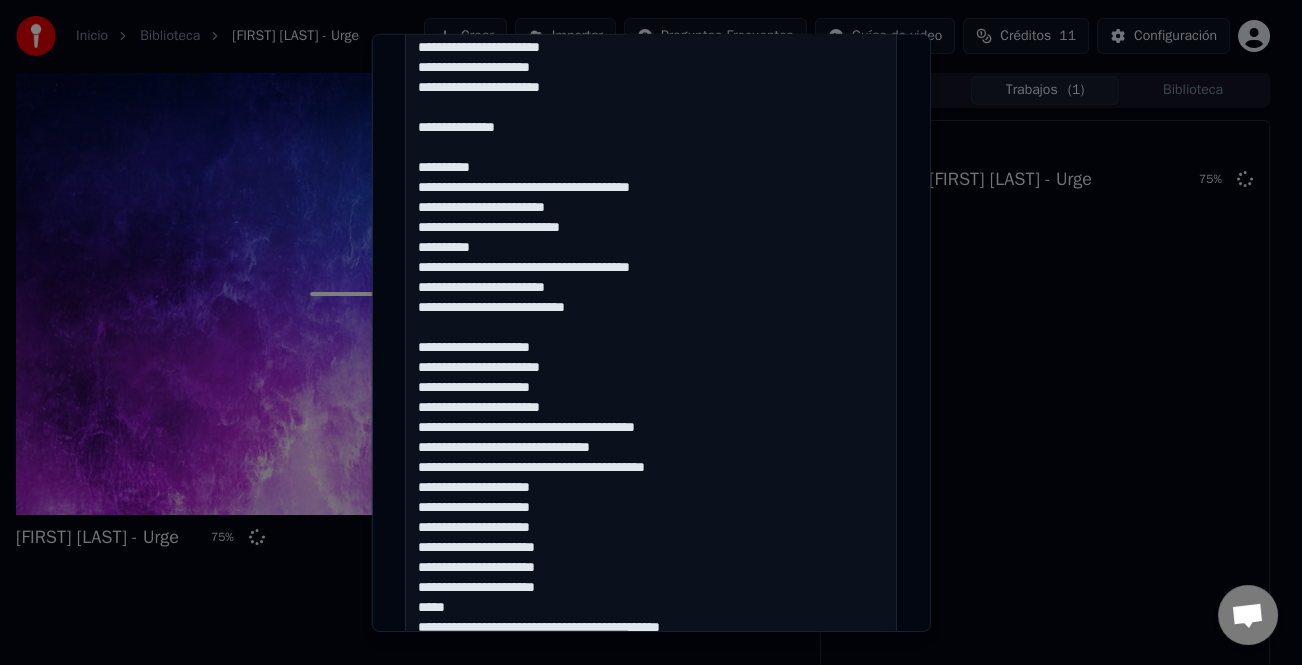 click at bounding box center (651, 478) 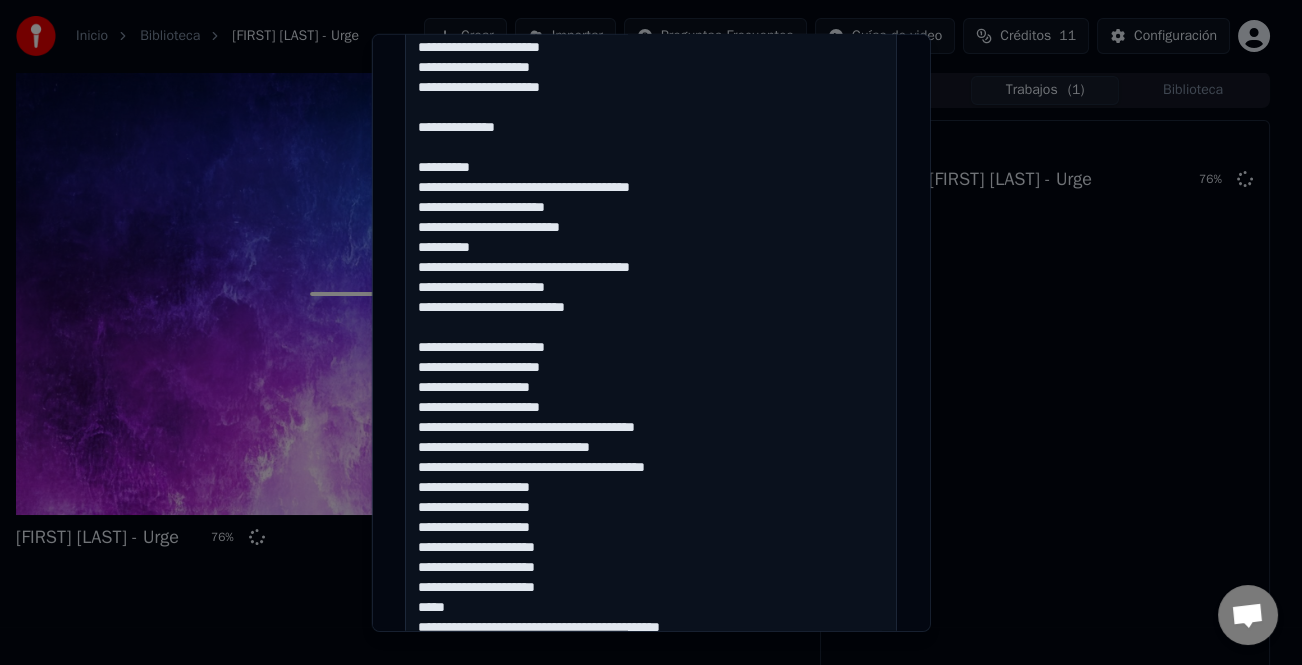 click at bounding box center (651, 478) 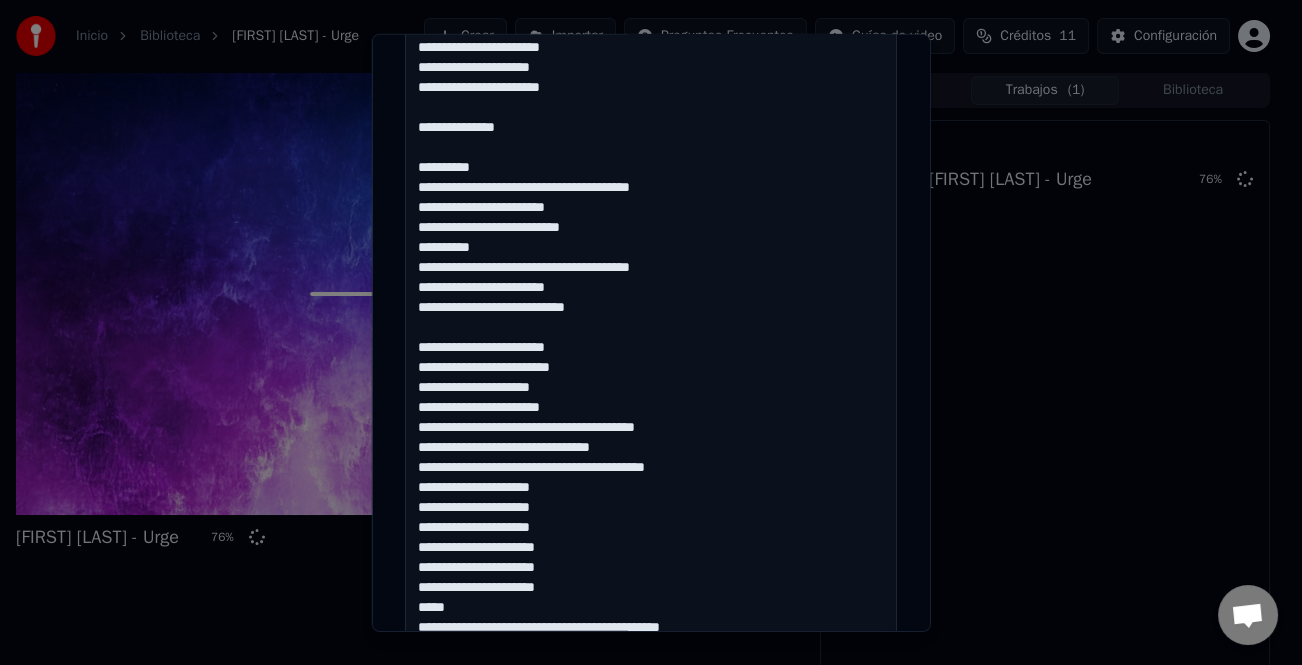click at bounding box center (651, 478) 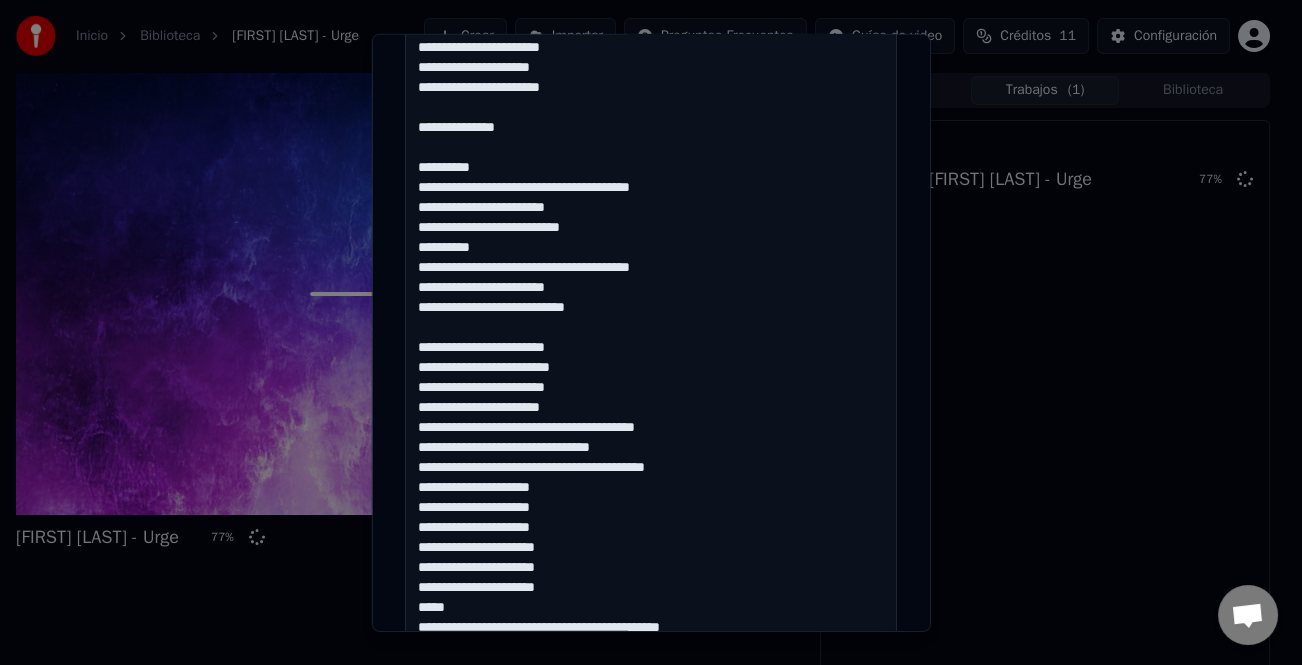click at bounding box center [651, 478] 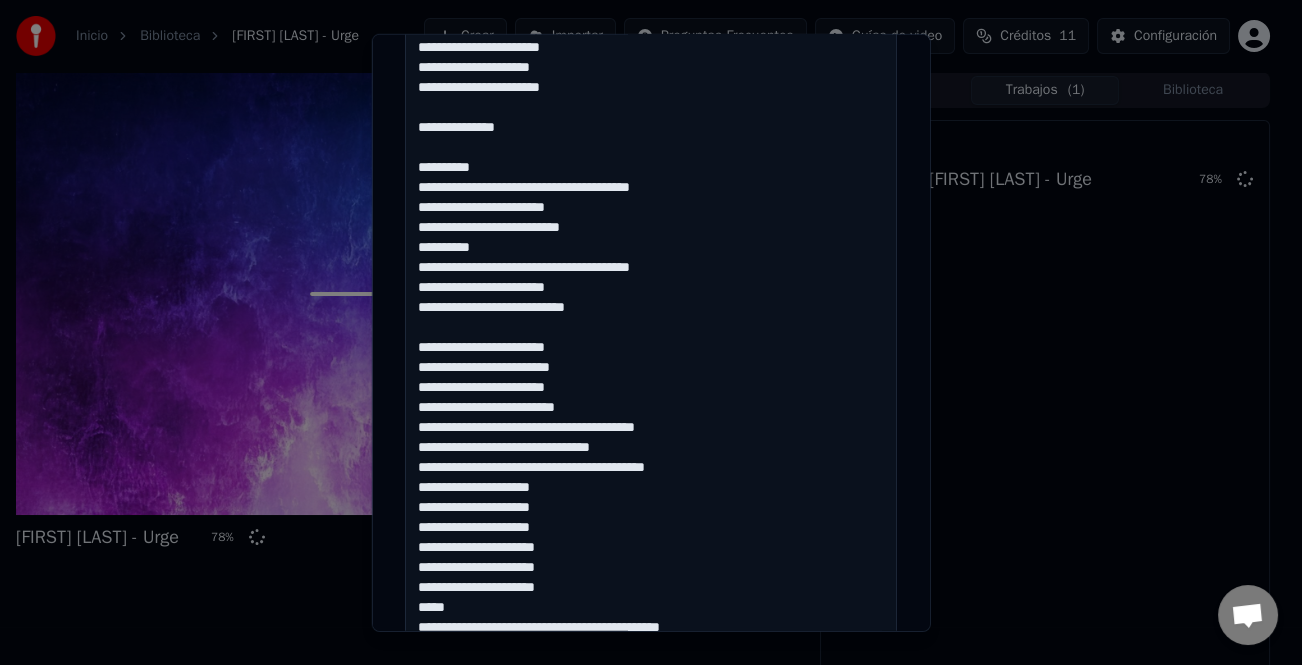 drag, startPoint x: 540, startPoint y: 441, endPoint x: 547, endPoint y: 460, distance: 20.248457 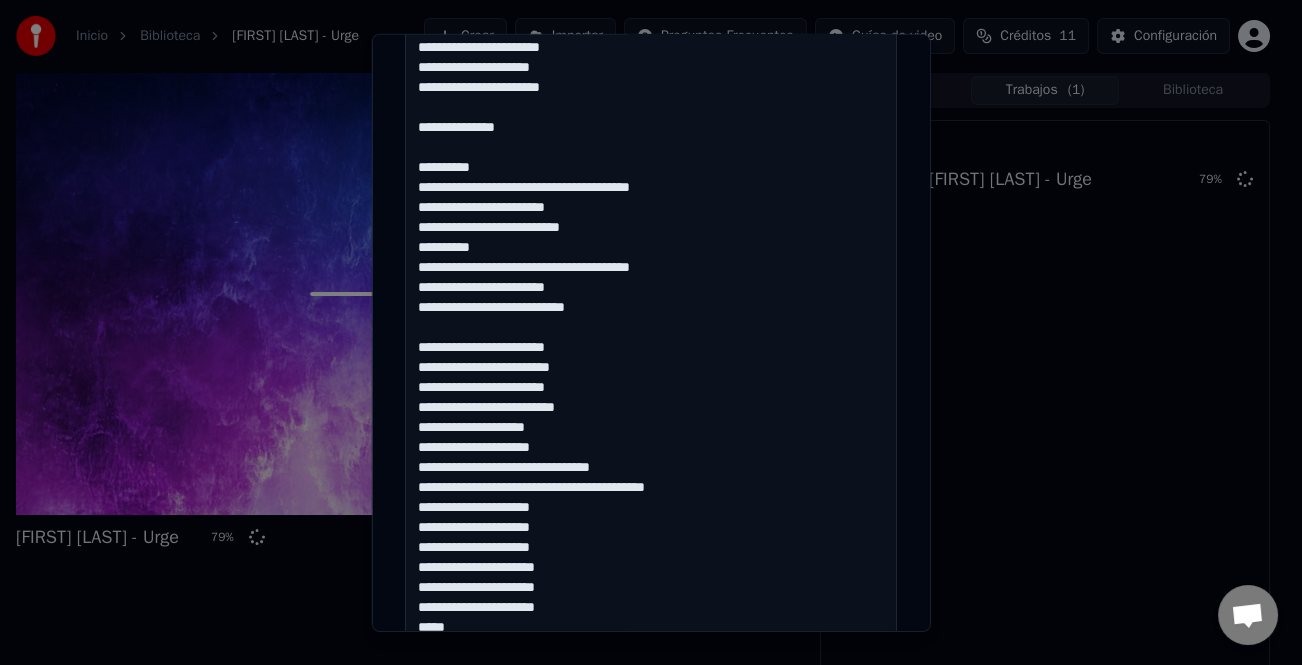 click at bounding box center [651, 478] 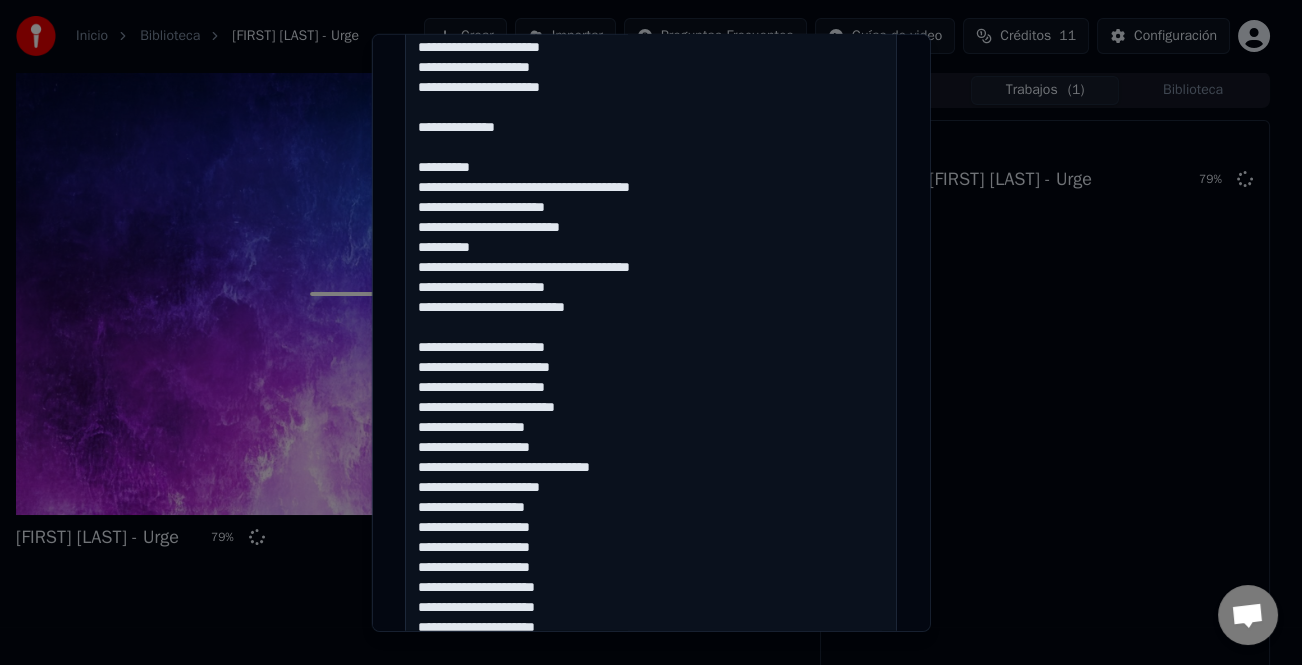 click at bounding box center (651, 478) 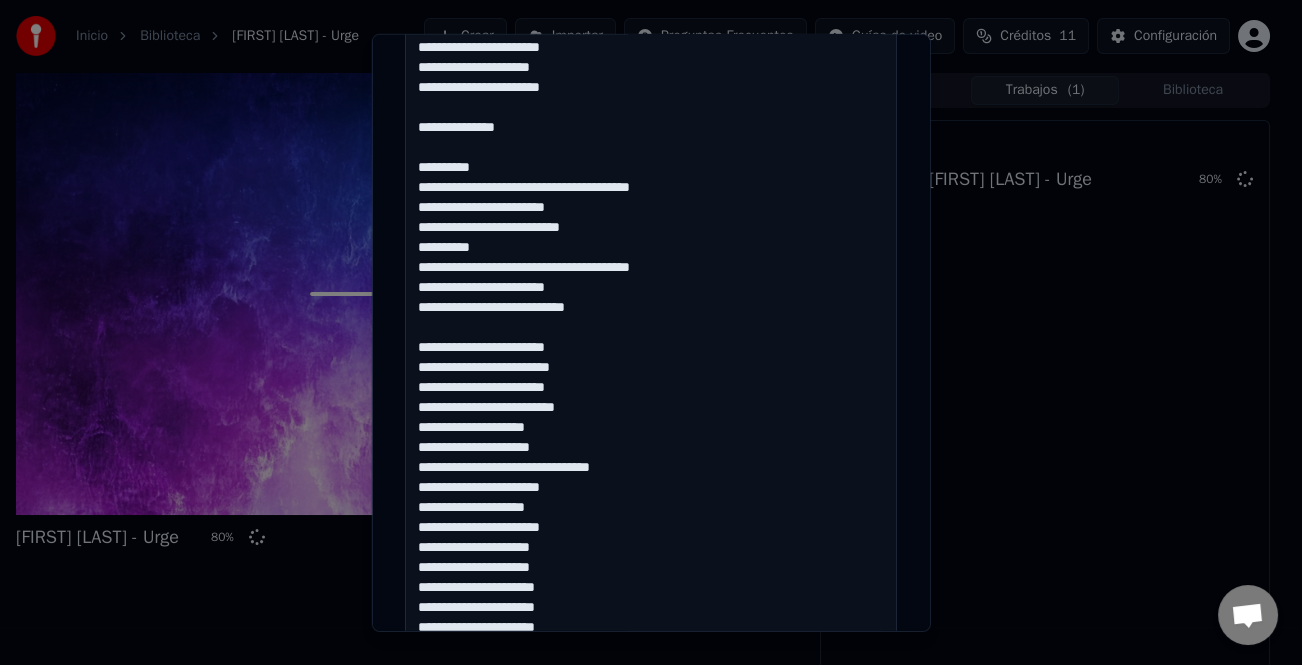 click at bounding box center (651, 478) 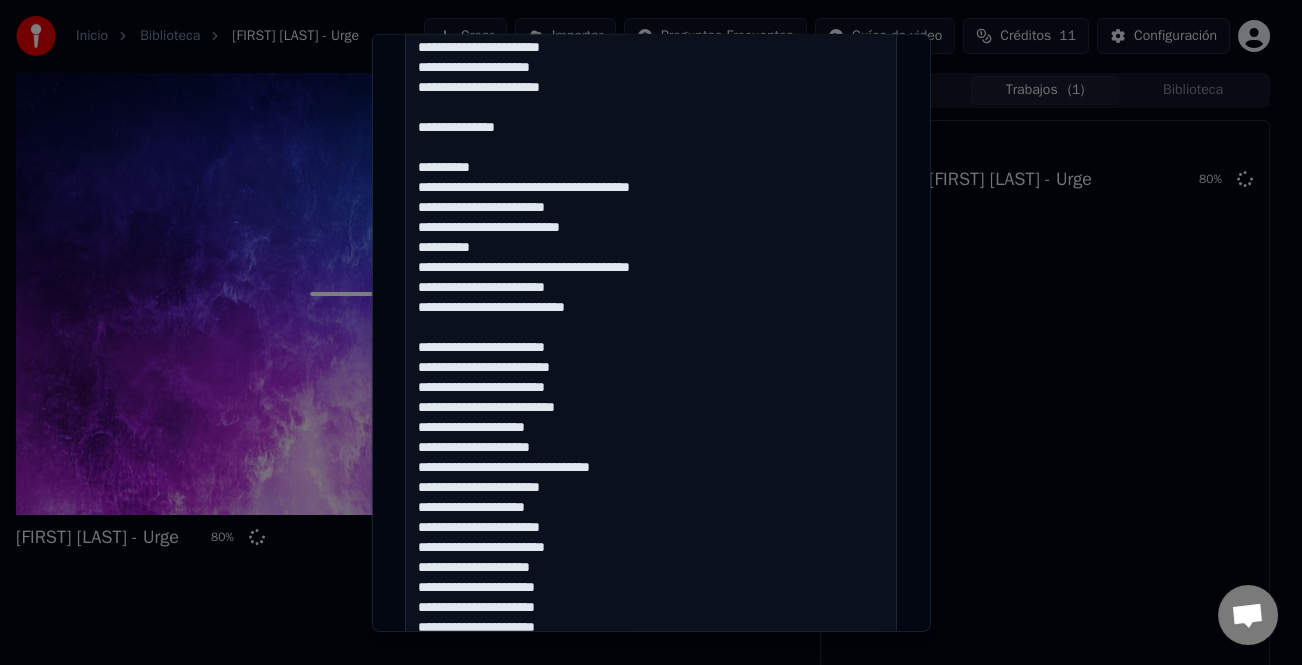 click at bounding box center (651, 478) 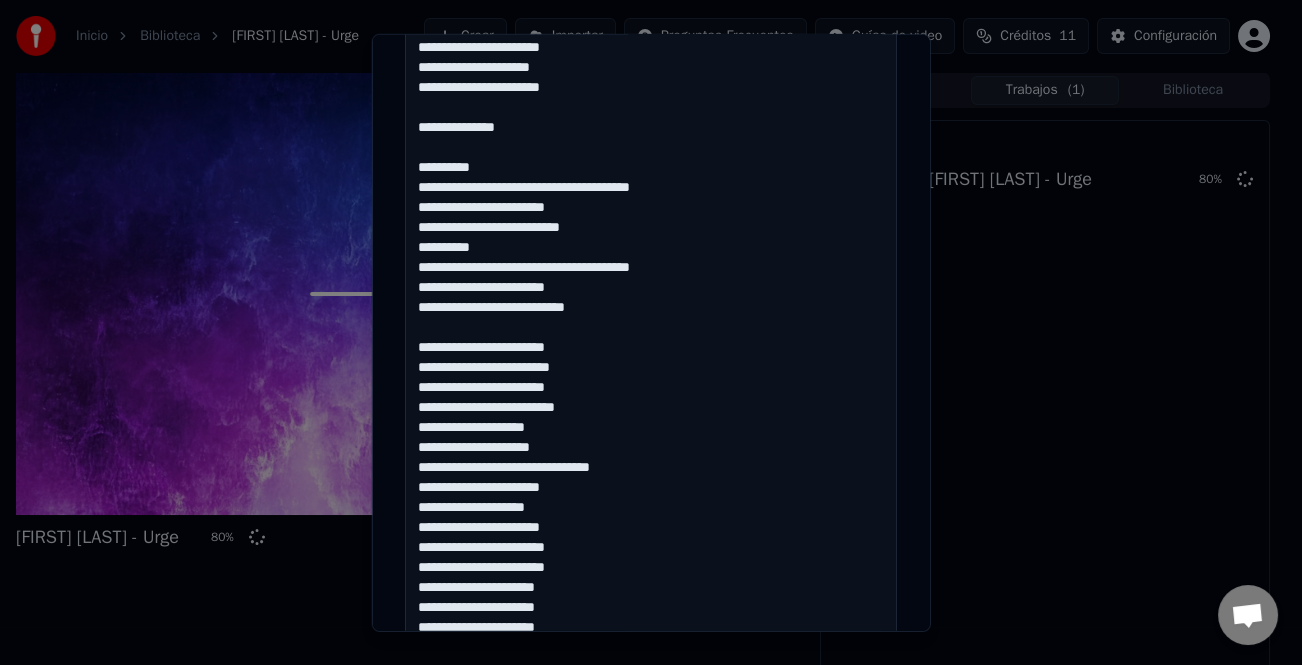 scroll, scrollTop: 181, scrollLeft: 0, axis: vertical 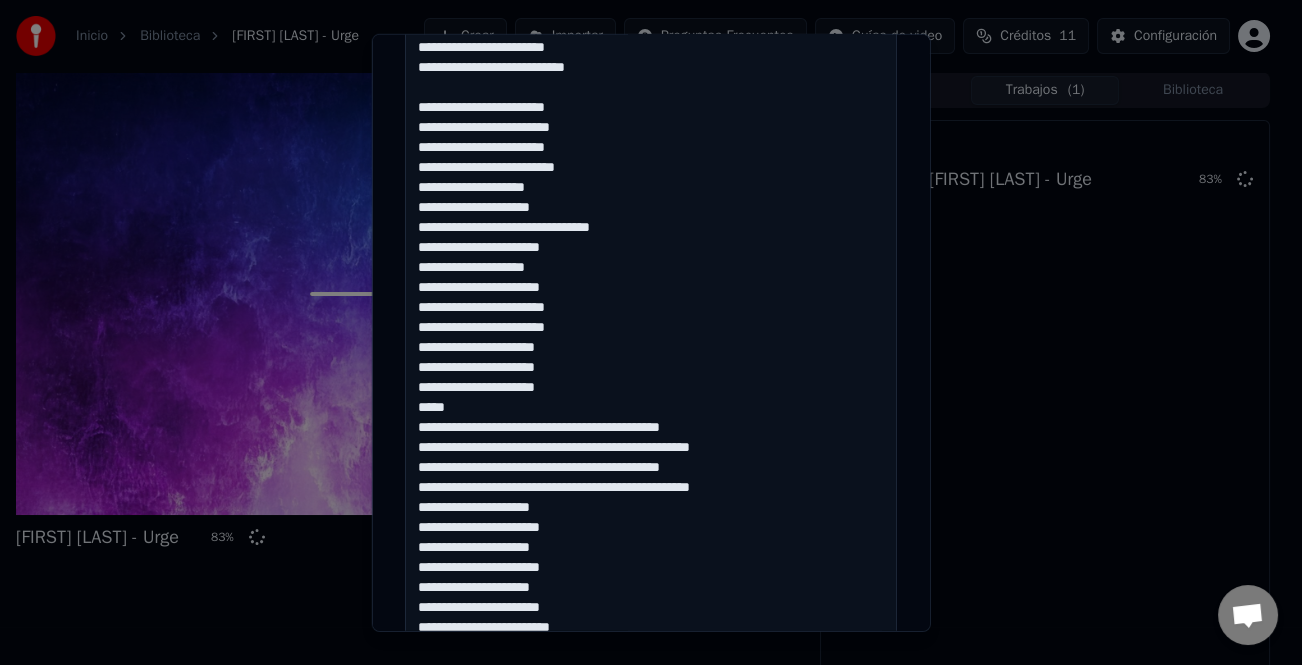 click at bounding box center [651, 278] 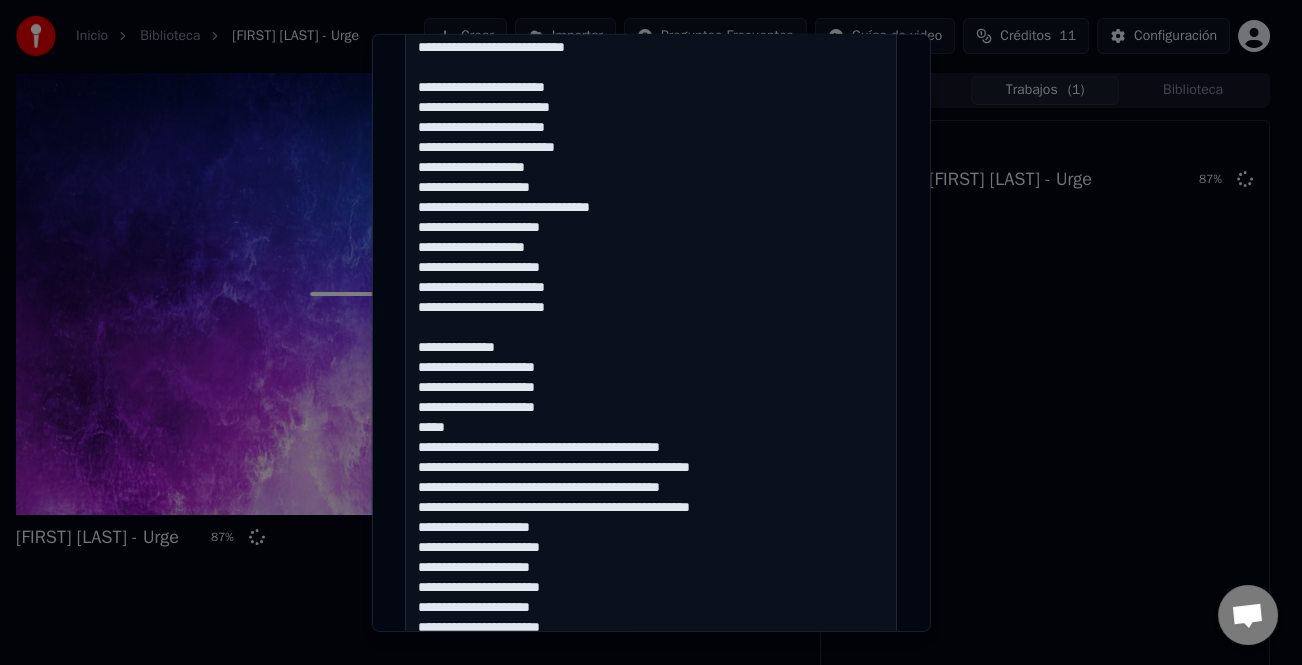drag, startPoint x: 457, startPoint y: 449, endPoint x: 393, endPoint y: 385, distance: 90.50967 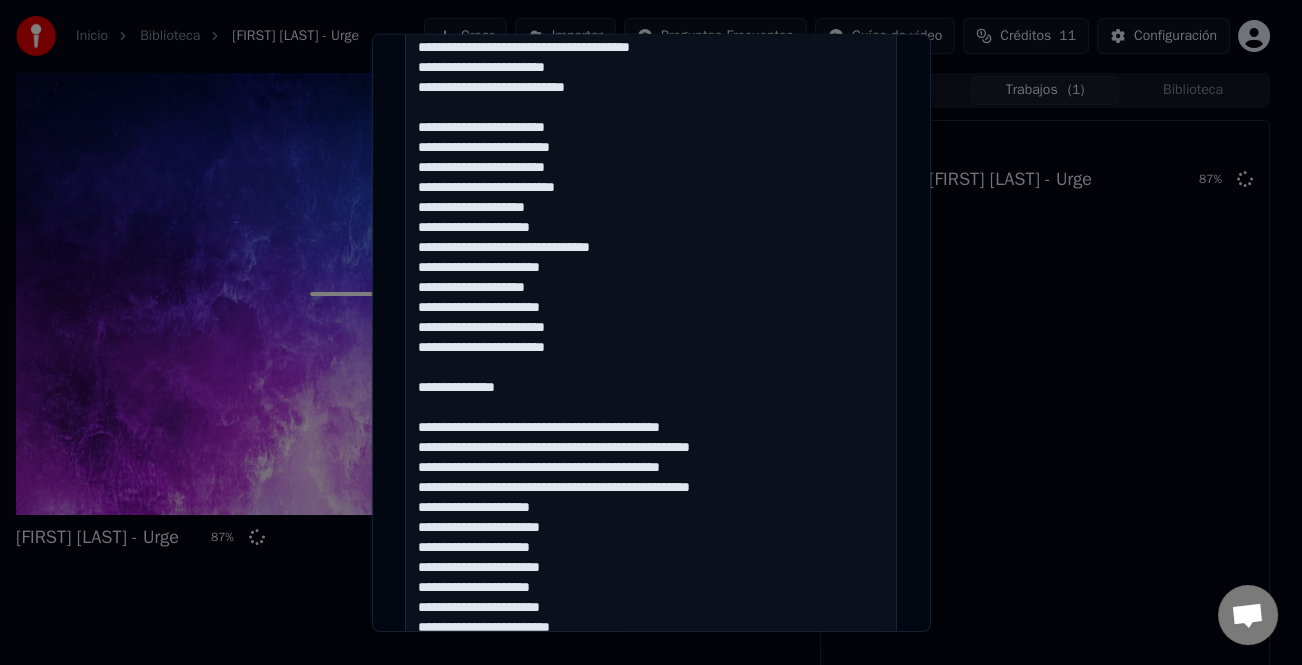 scroll, scrollTop: 161, scrollLeft: 0, axis: vertical 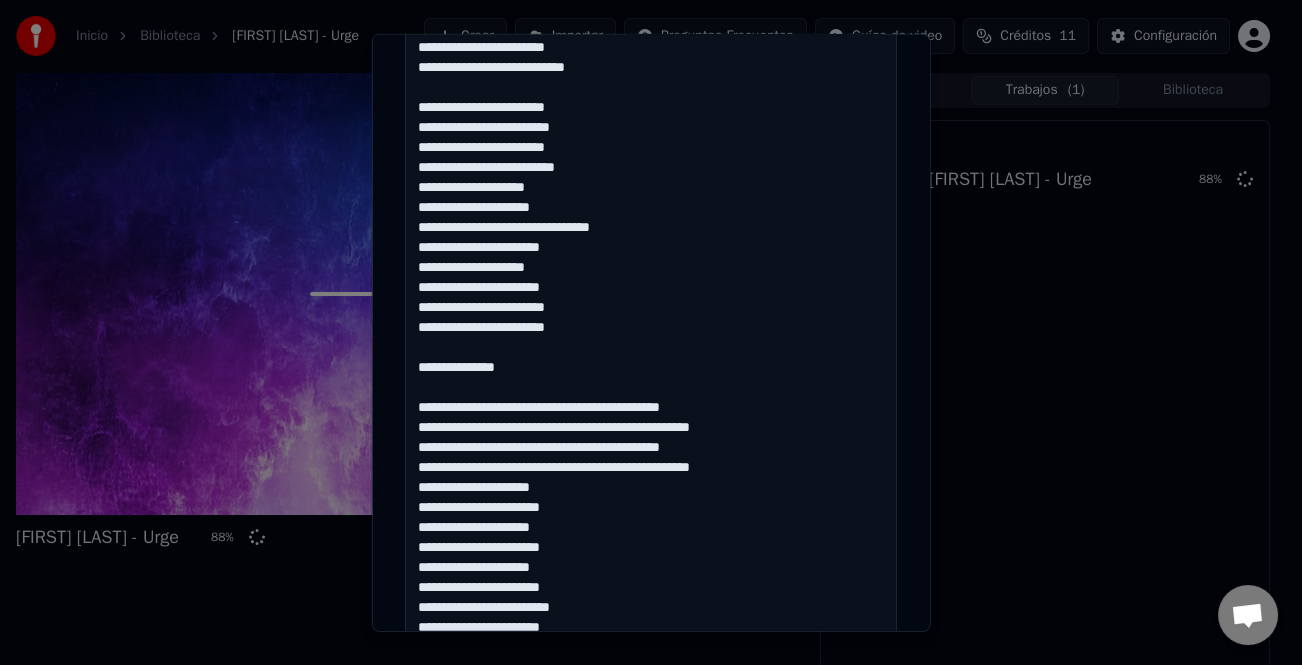 click at bounding box center (651, 258) 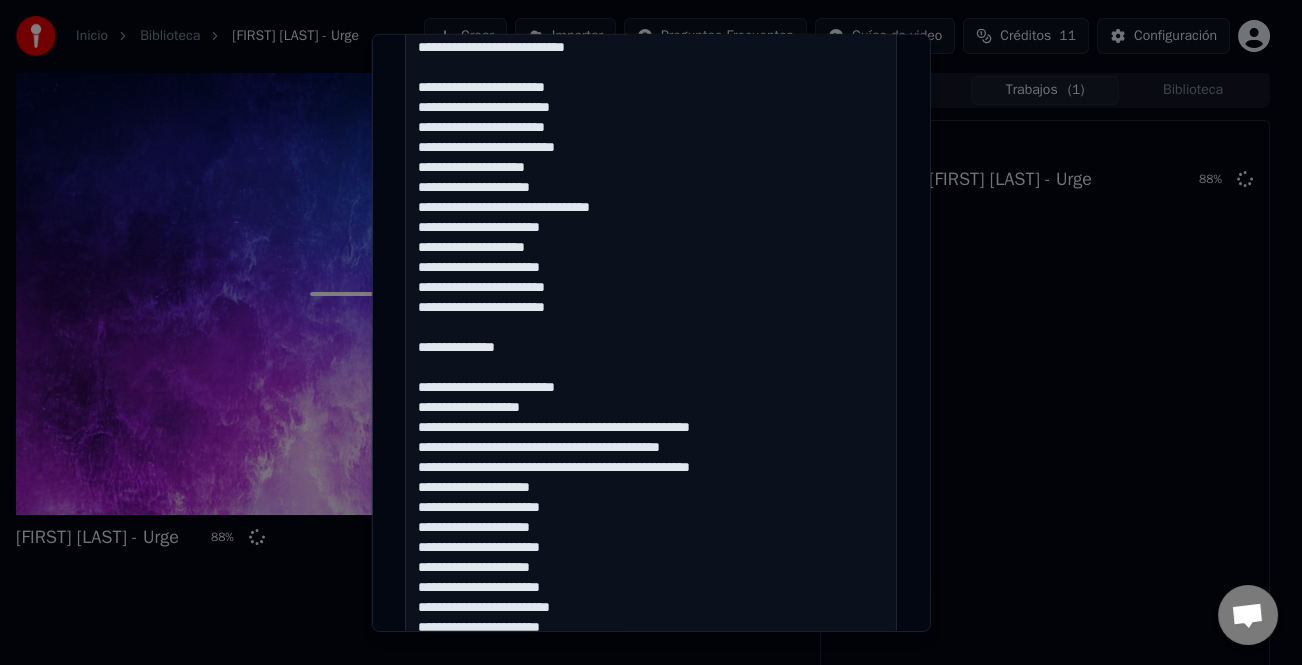 scroll, scrollTop: 181, scrollLeft: 0, axis: vertical 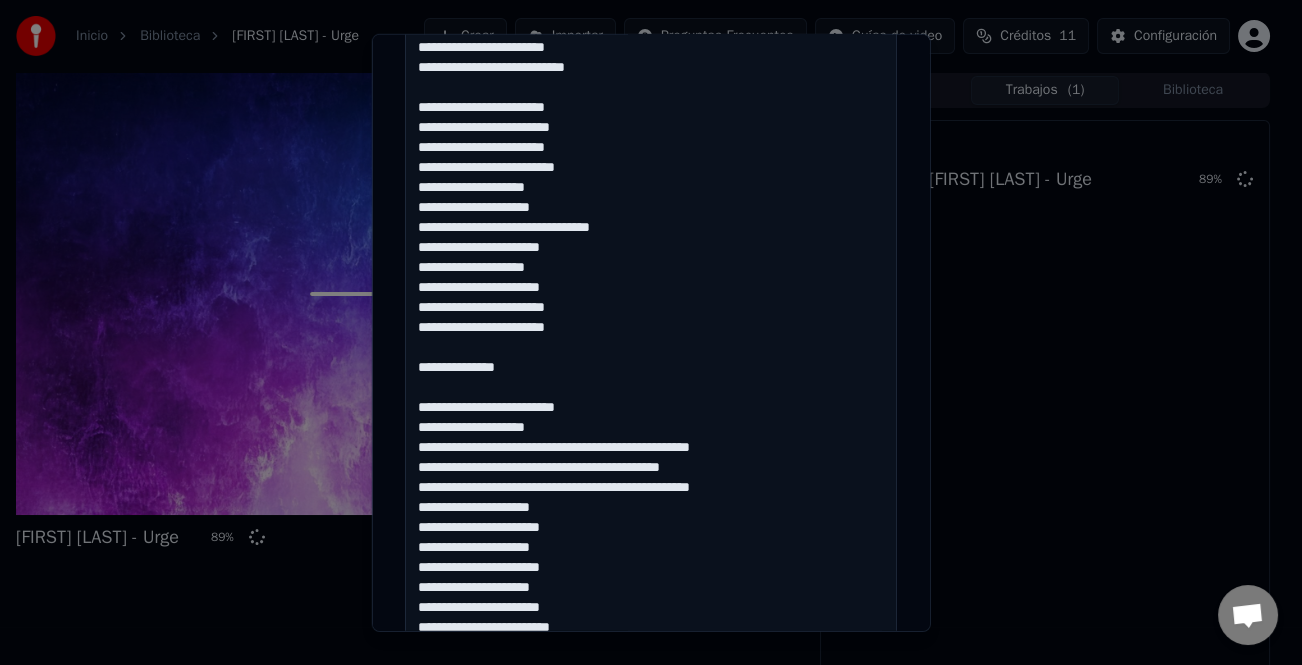 click at bounding box center [651, 278] 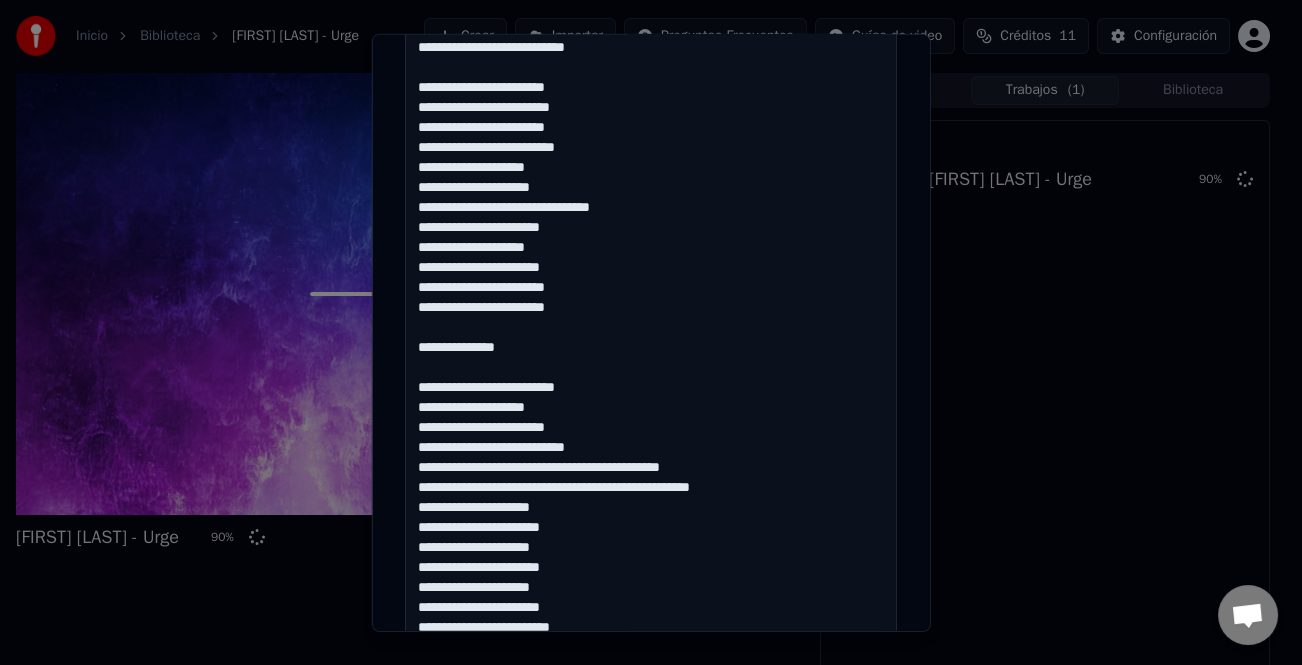 click at bounding box center (651, 278) 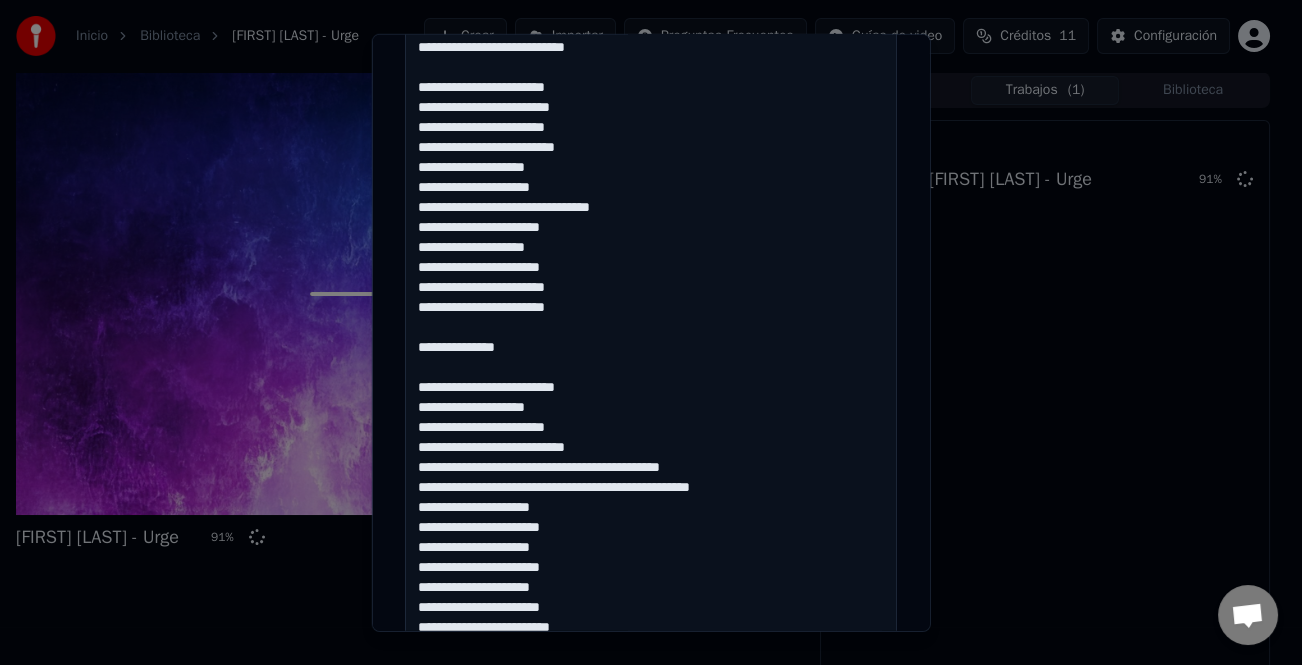 click at bounding box center [651, 278] 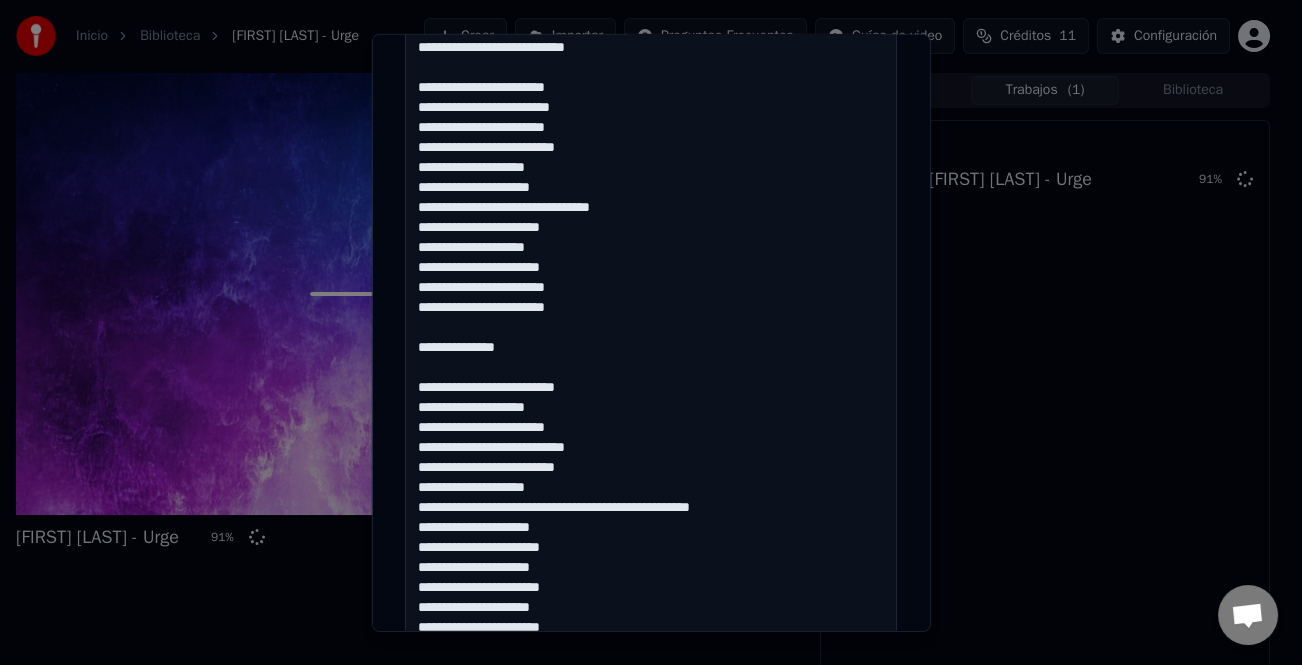 click at bounding box center (651, 278) 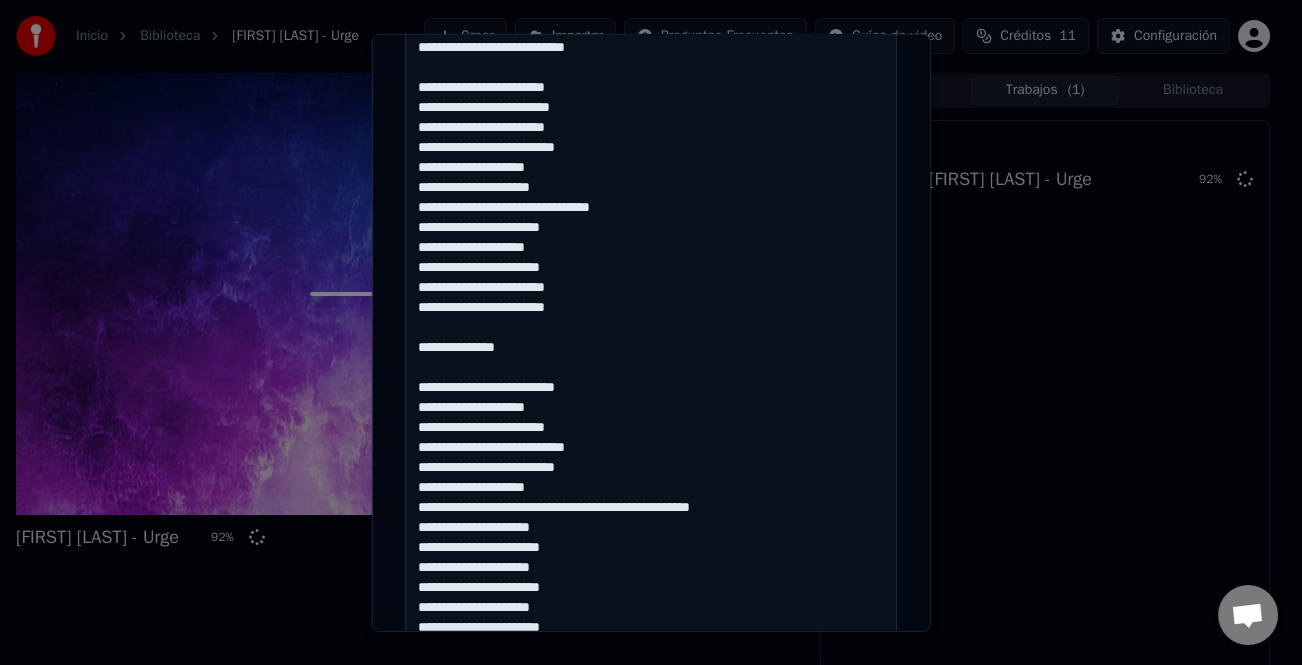 click at bounding box center [651, 278] 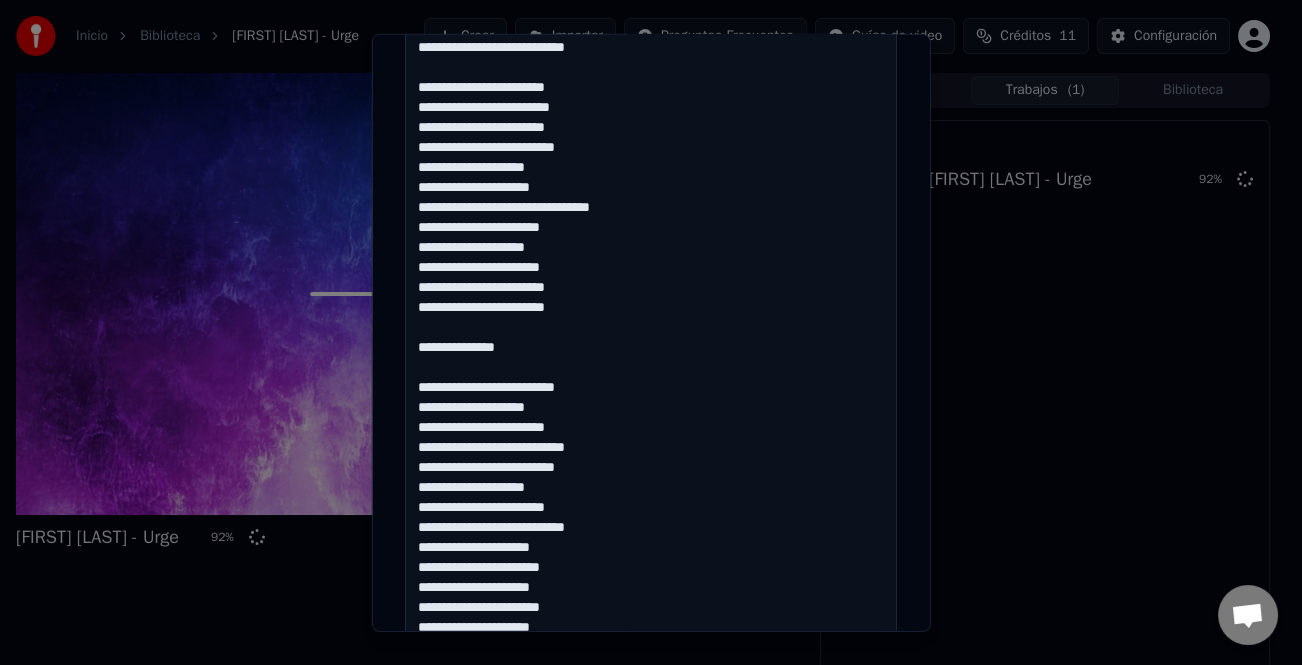 click at bounding box center [651, 278] 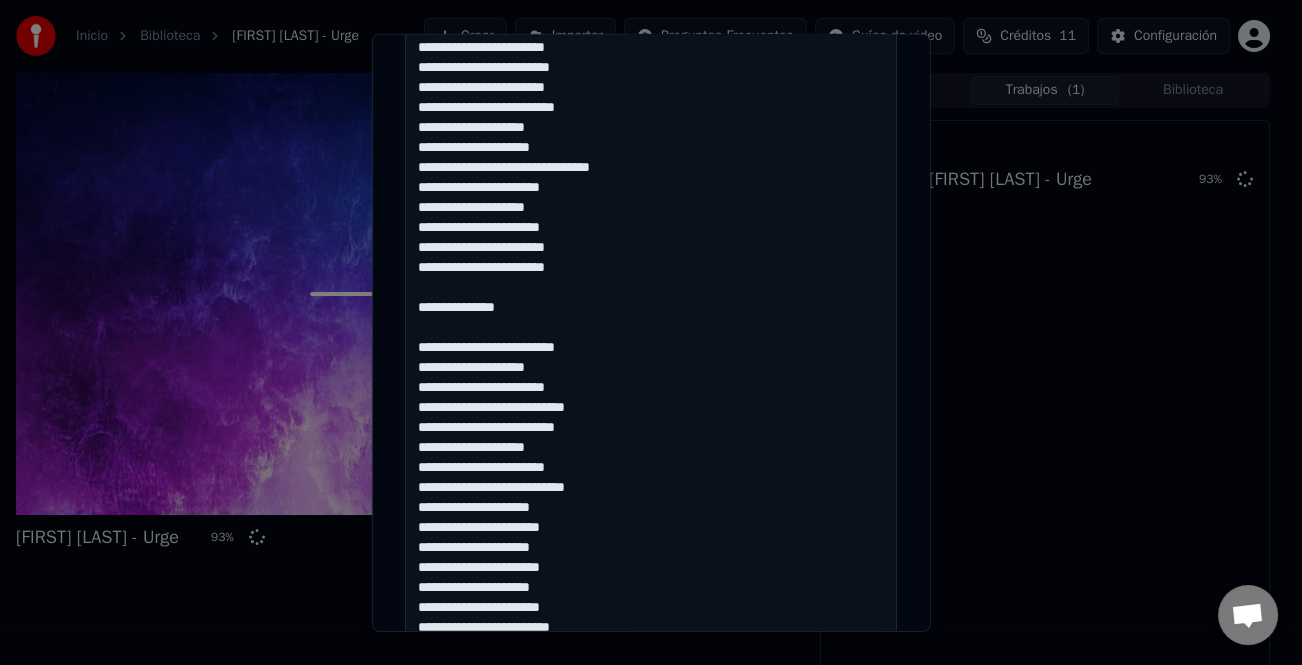scroll, scrollTop: 241, scrollLeft: 0, axis: vertical 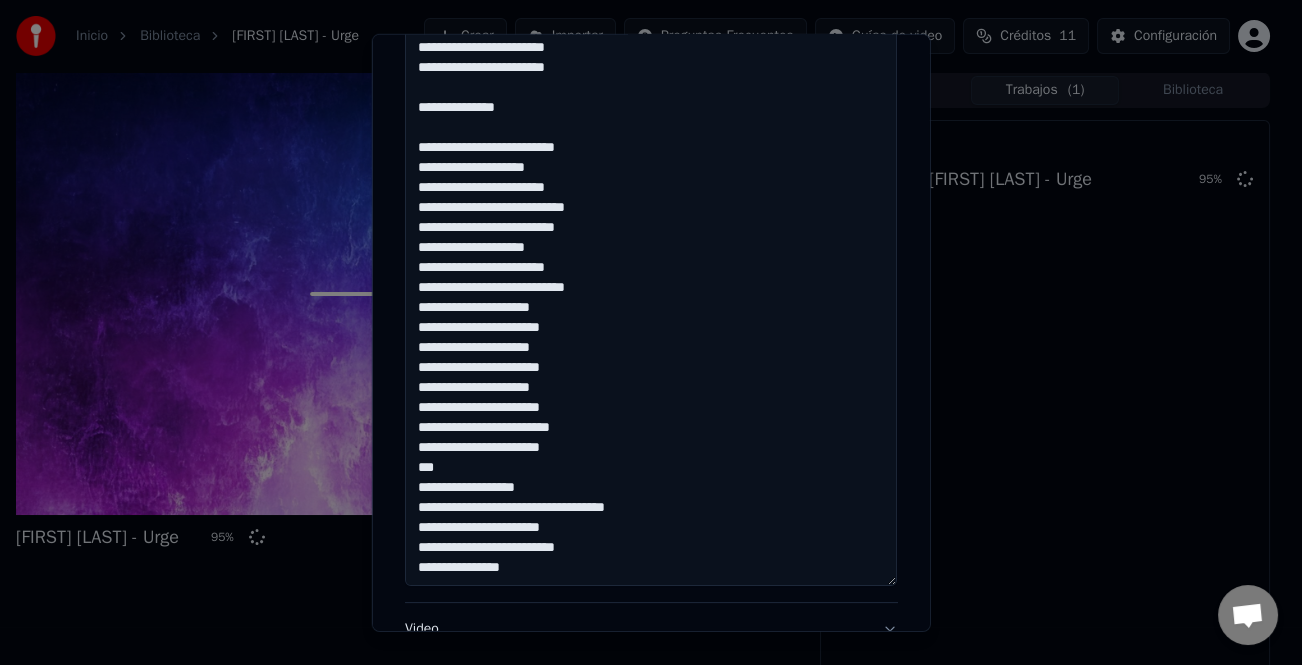 click at bounding box center (651, 78) 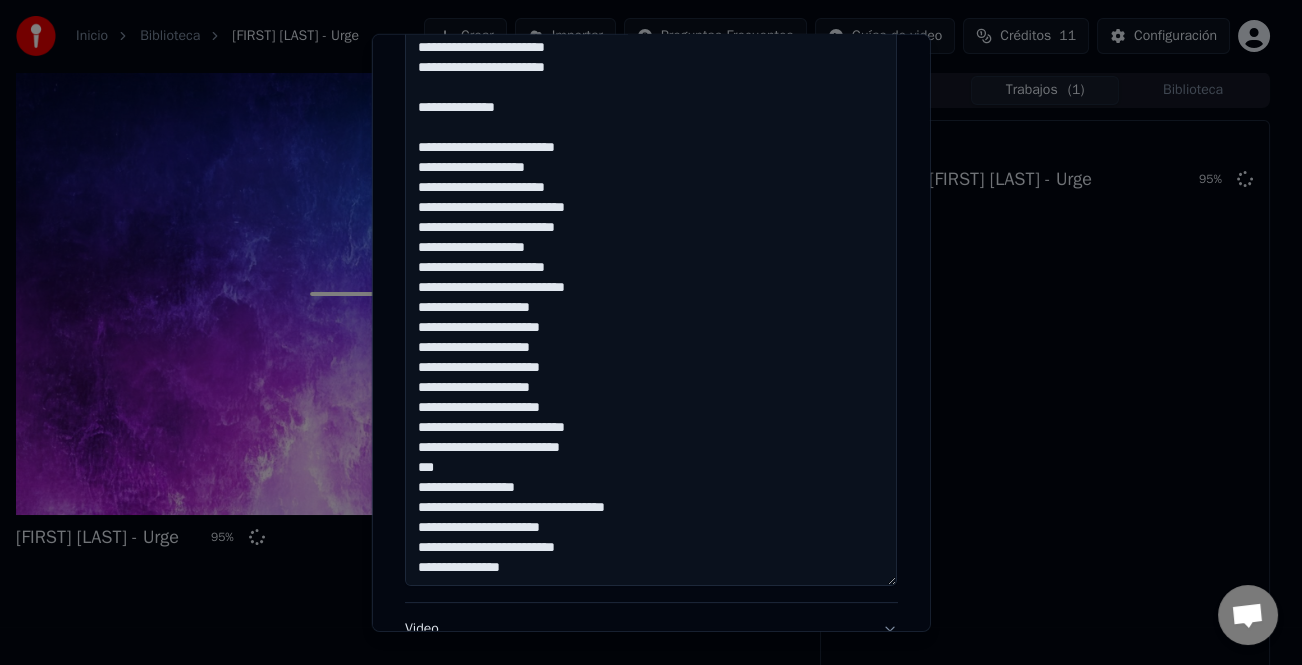 click at bounding box center [651, 78] 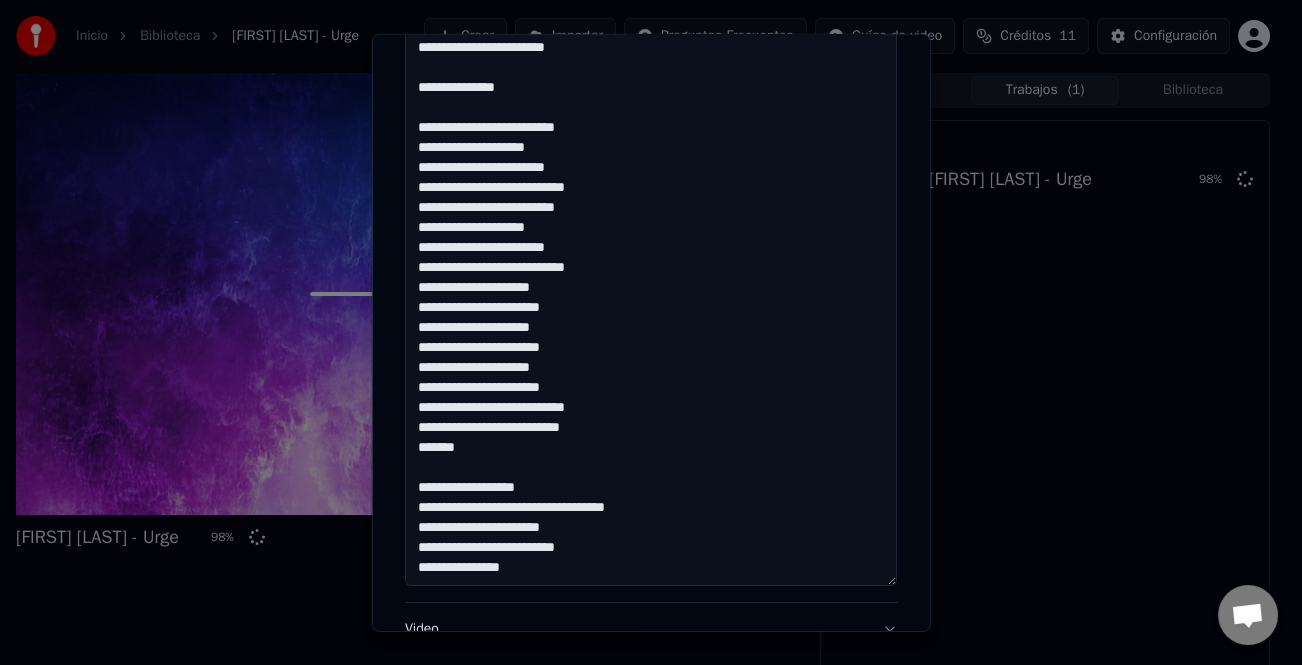 scroll, scrollTop: 261, scrollLeft: 0, axis: vertical 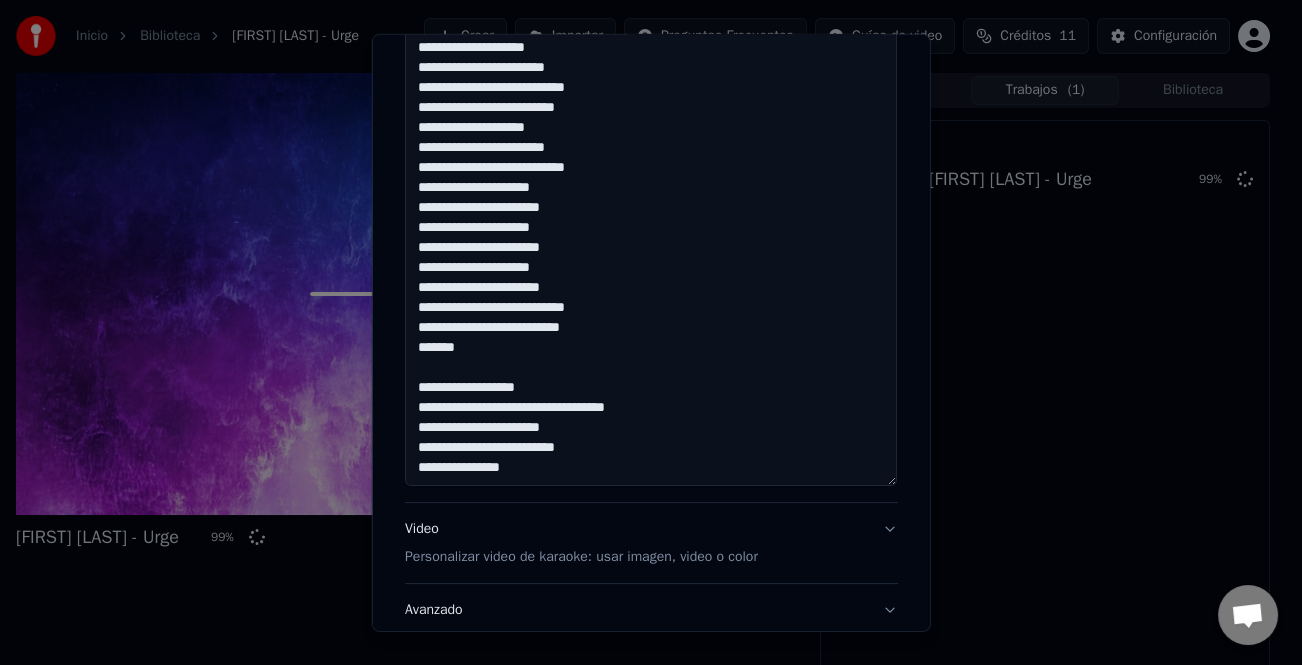 drag, startPoint x: 565, startPoint y: 473, endPoint x: 400, endPoint y: 377, distance: 190.89526 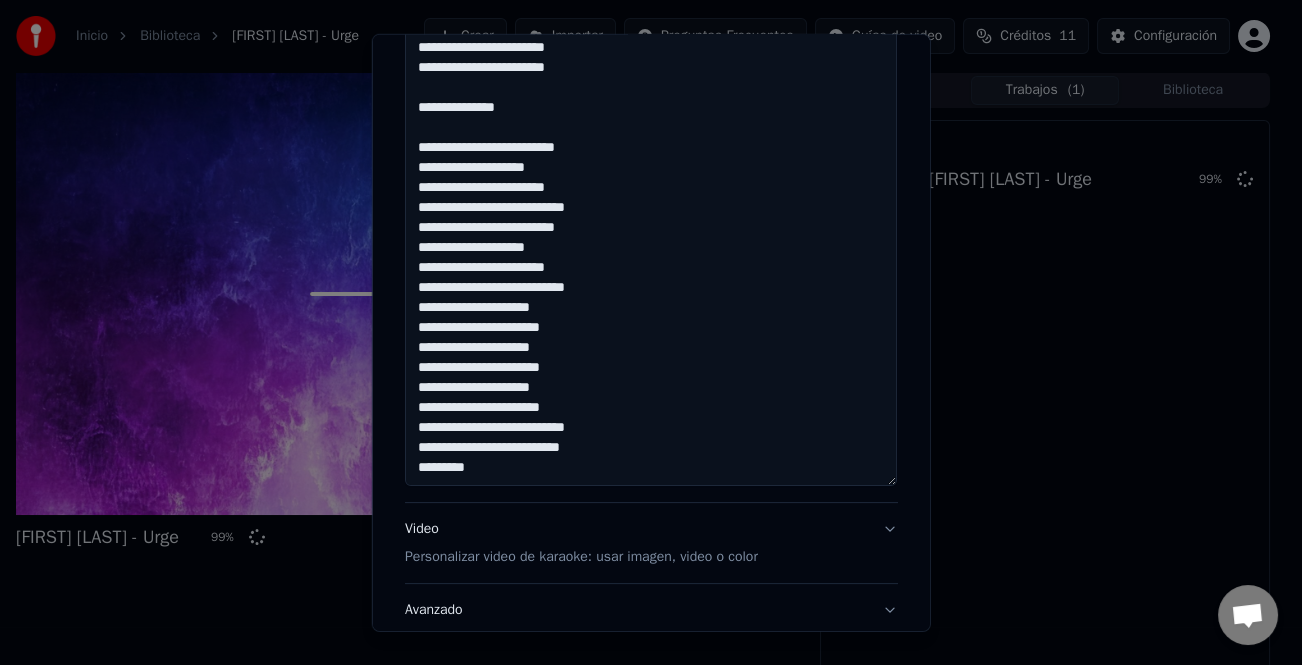 scroll, scrollTop: 181, scrollLeft: 0, axis: vertical 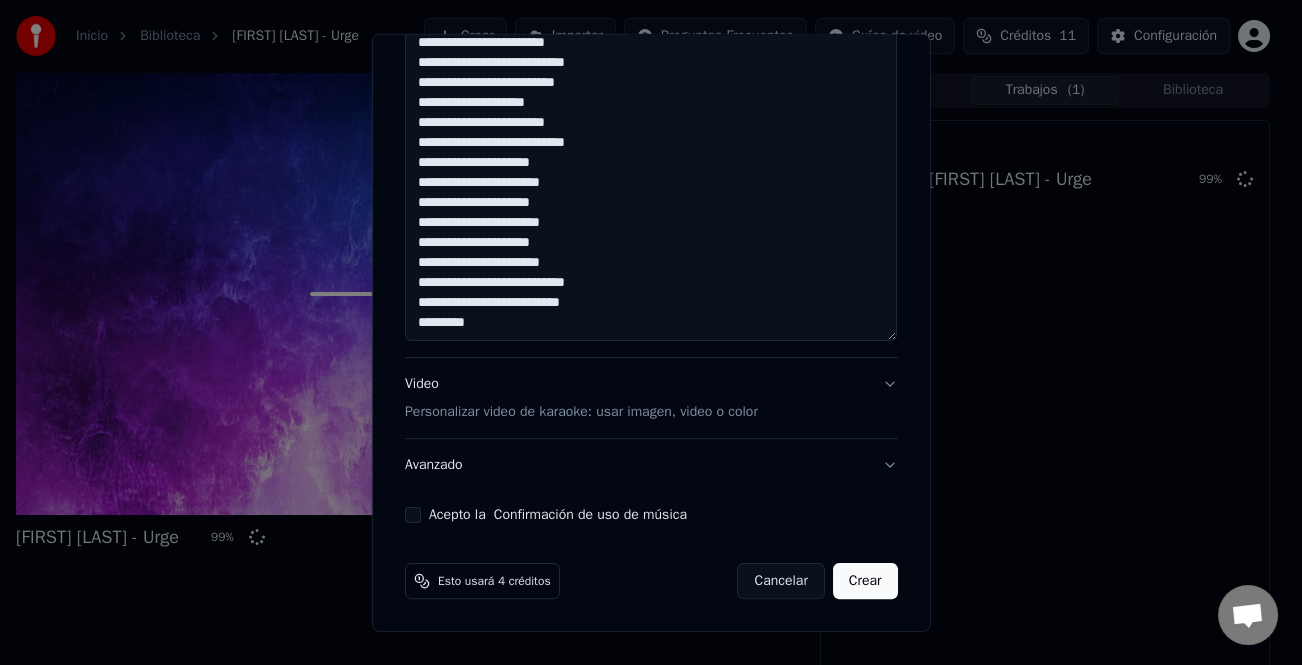 type on "**********" 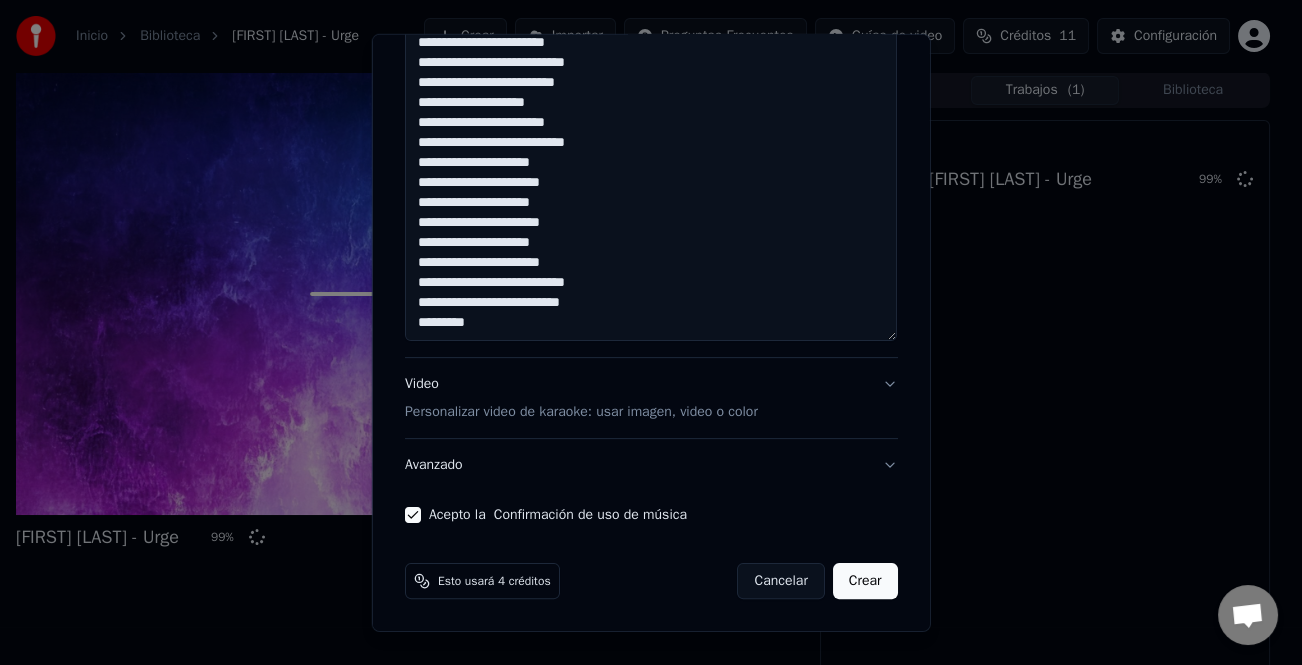 drag, startPoint x: 840, startPoint y: 581, endPoint x: 851, endPoint y: 569, distance: 16.27882 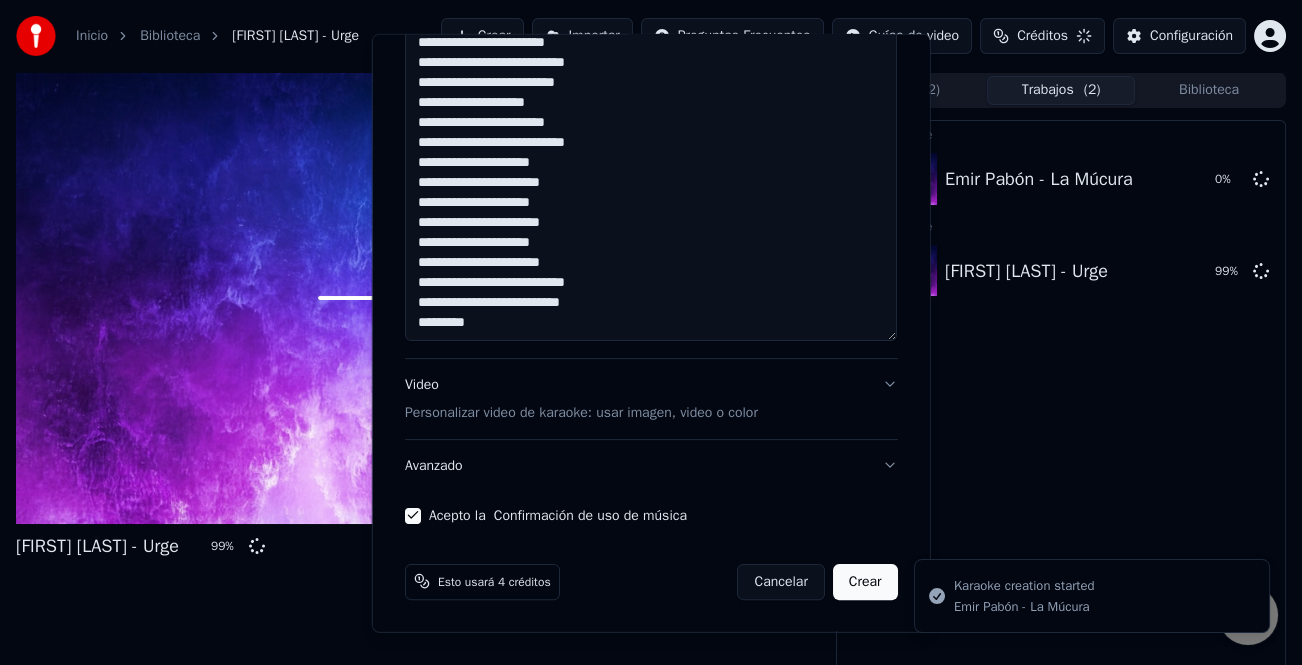 type 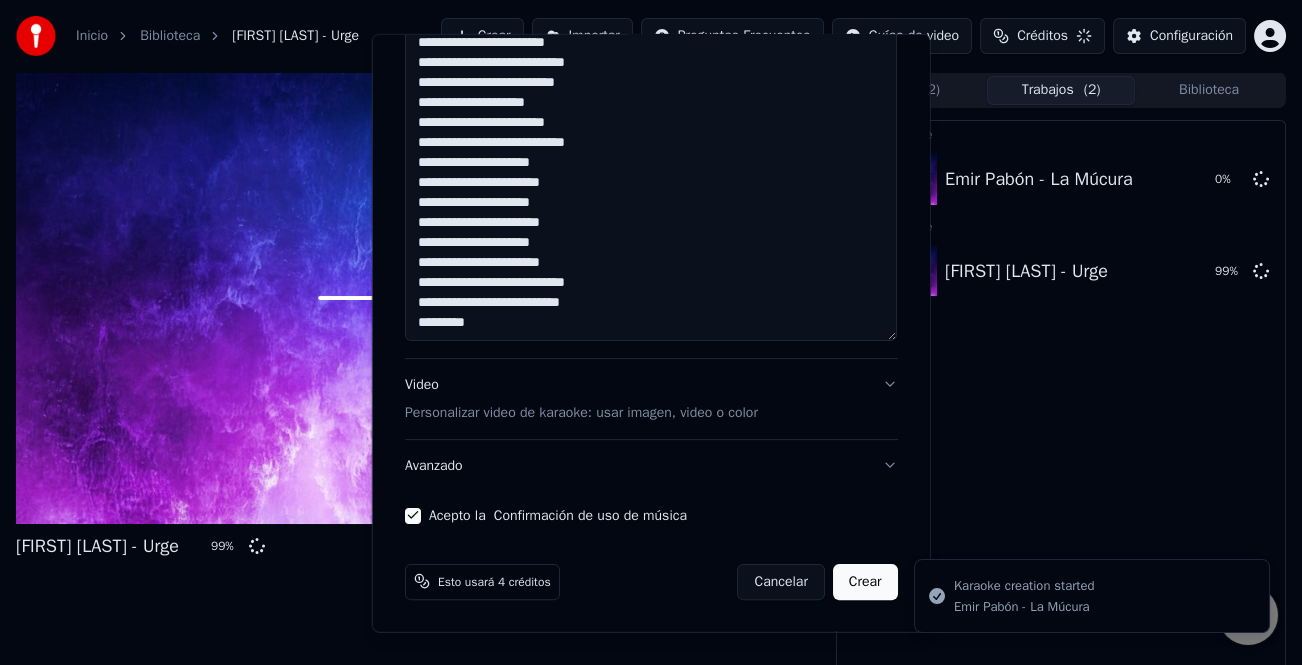 type 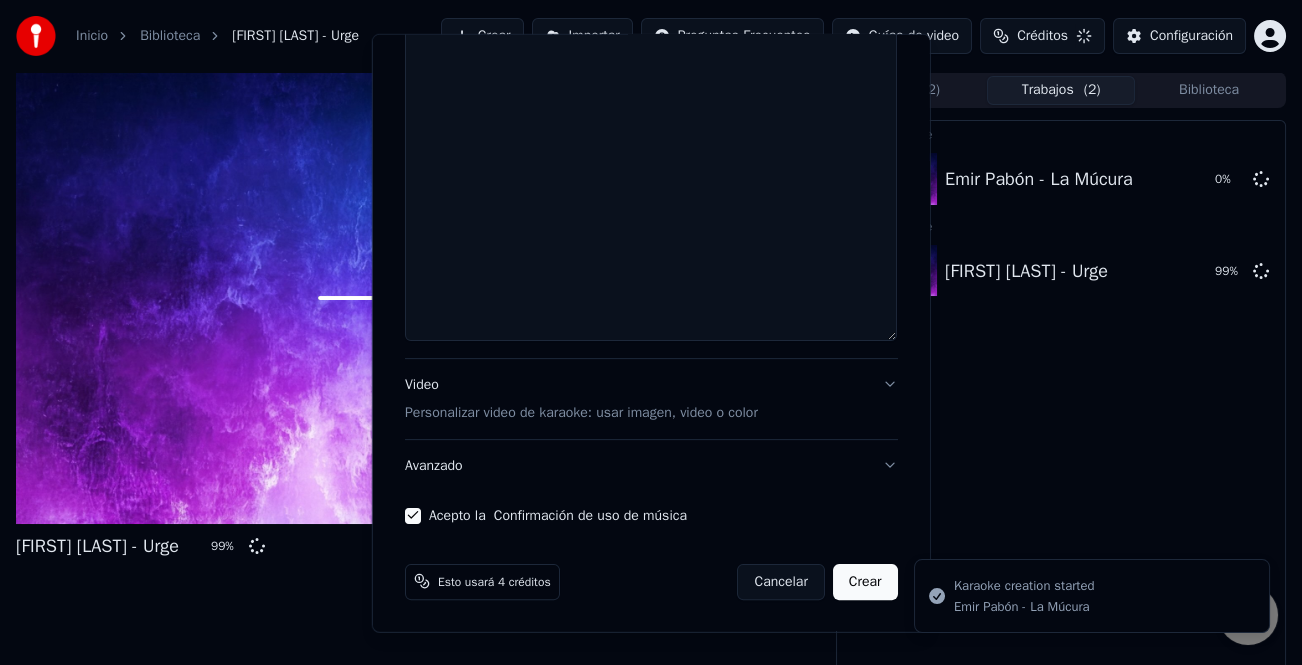 select 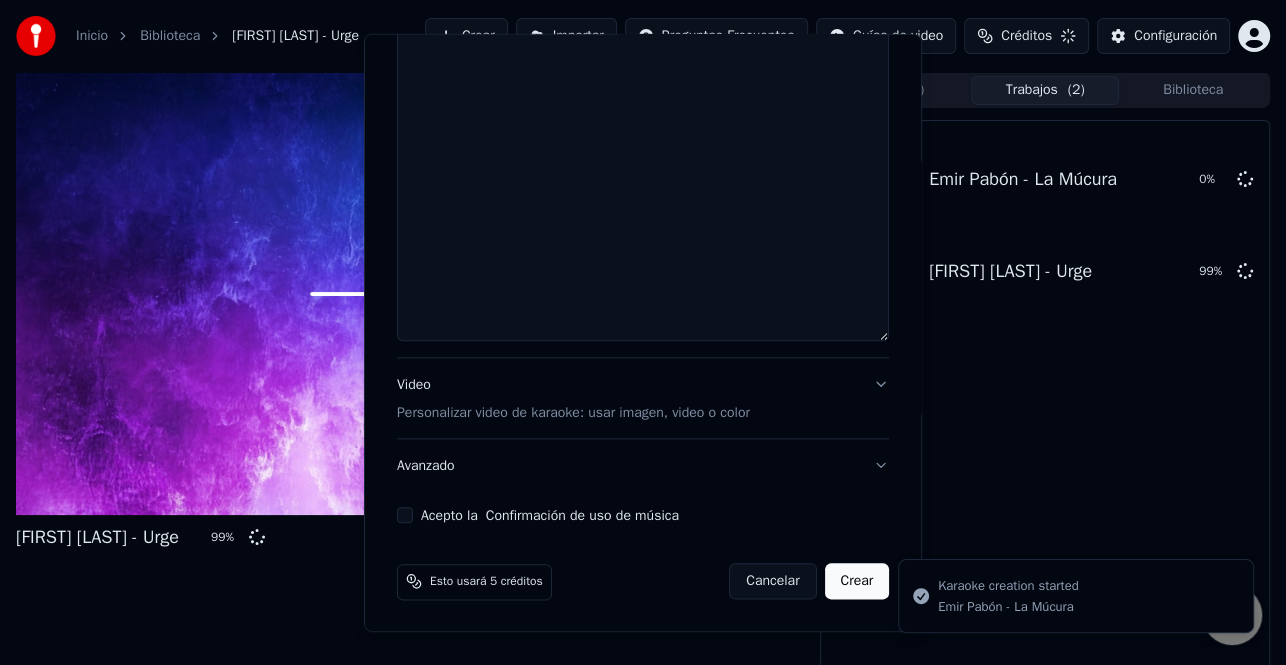 scroll, scrollTop: 0, scrollLeft: 0, axis: both 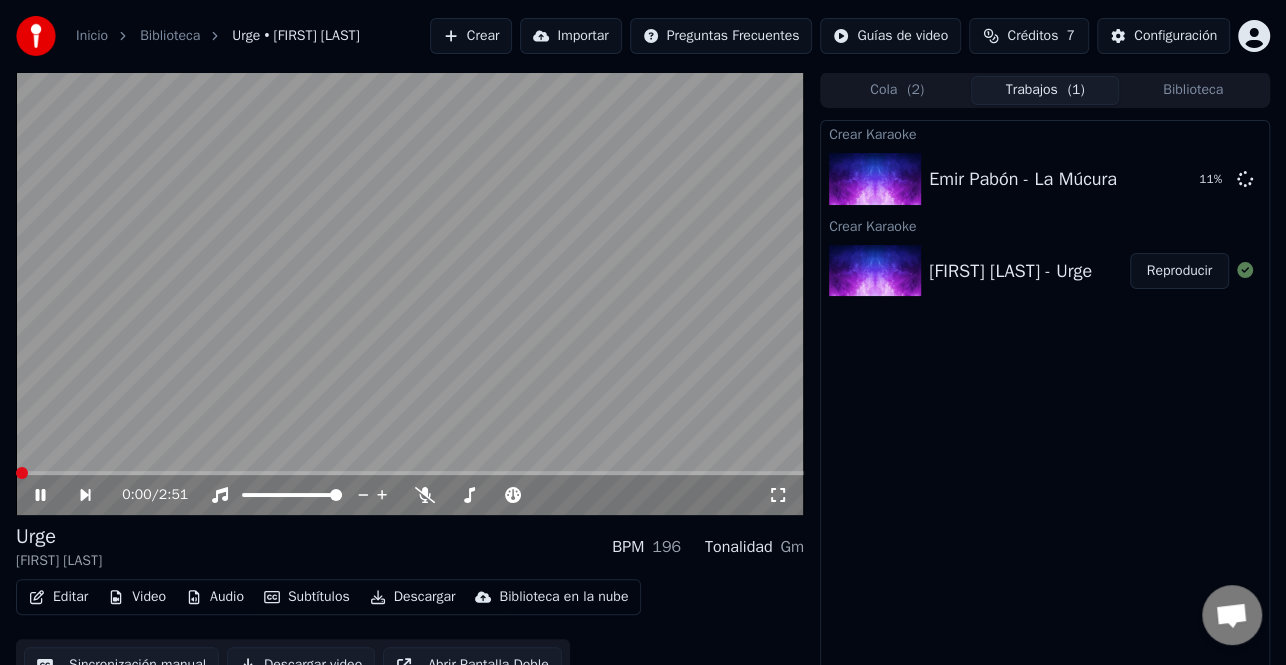 click at bounding box center (22, 473) 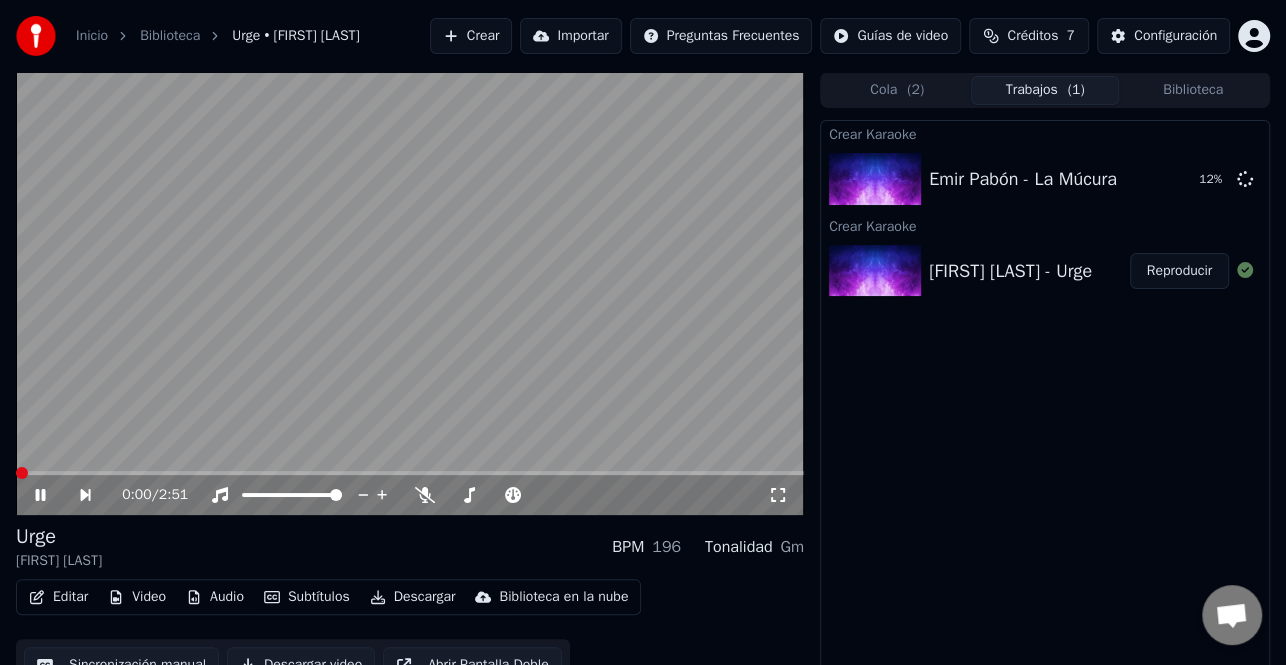 click at bounding box center (410, 473) 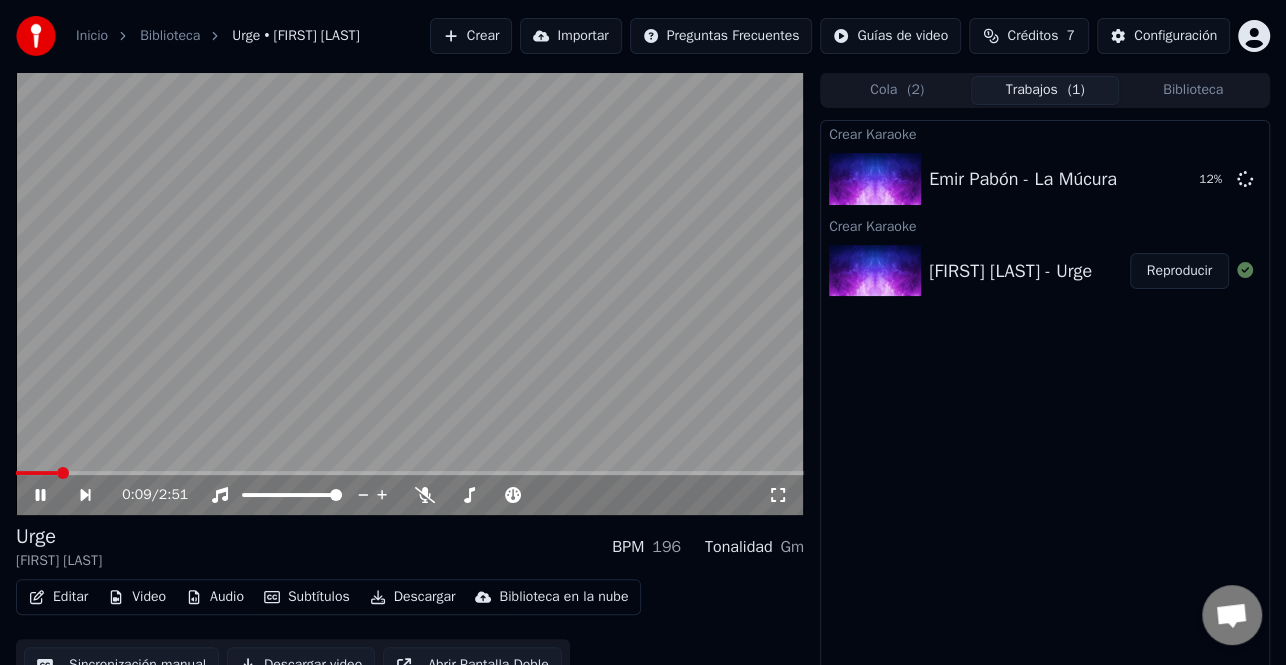 click on "Reproducir" at bounding box center [1179, 271] 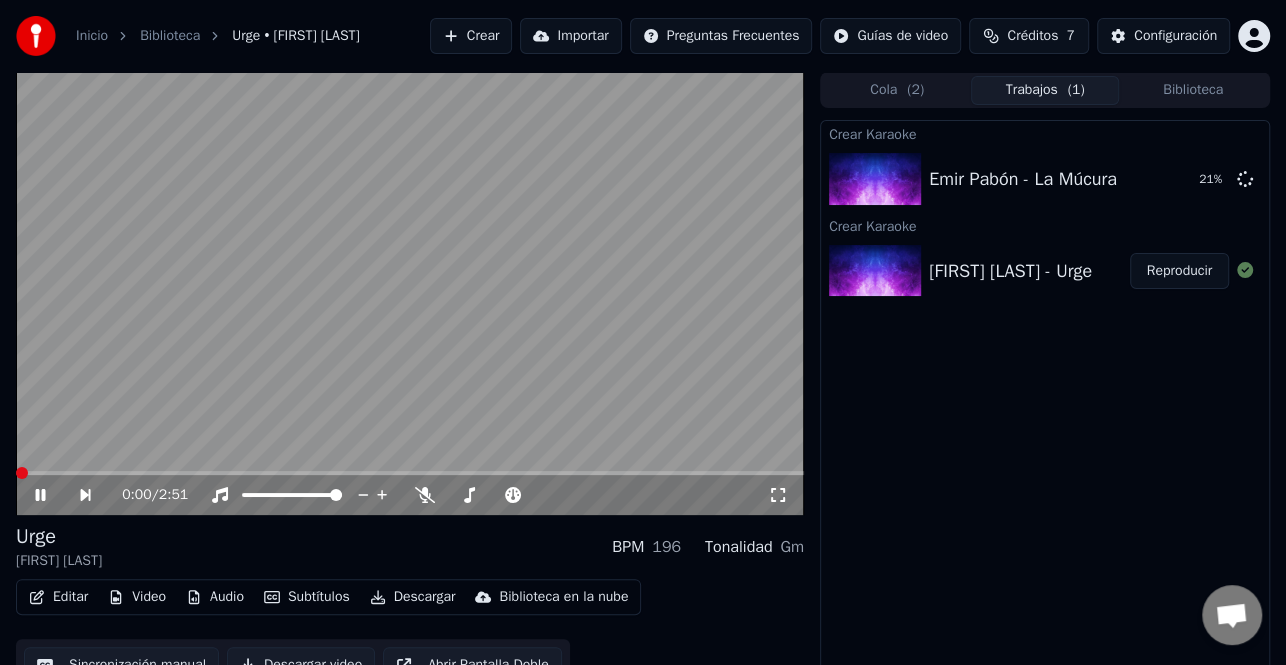 click at bounding box center (410, 293) 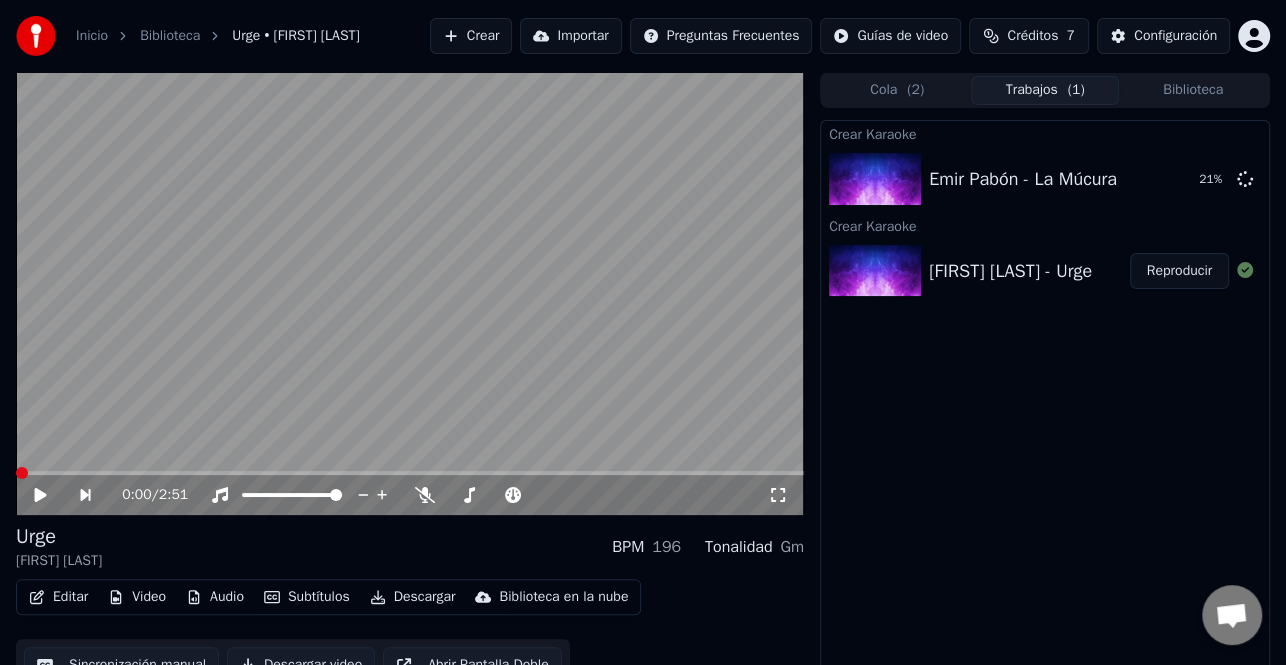 click 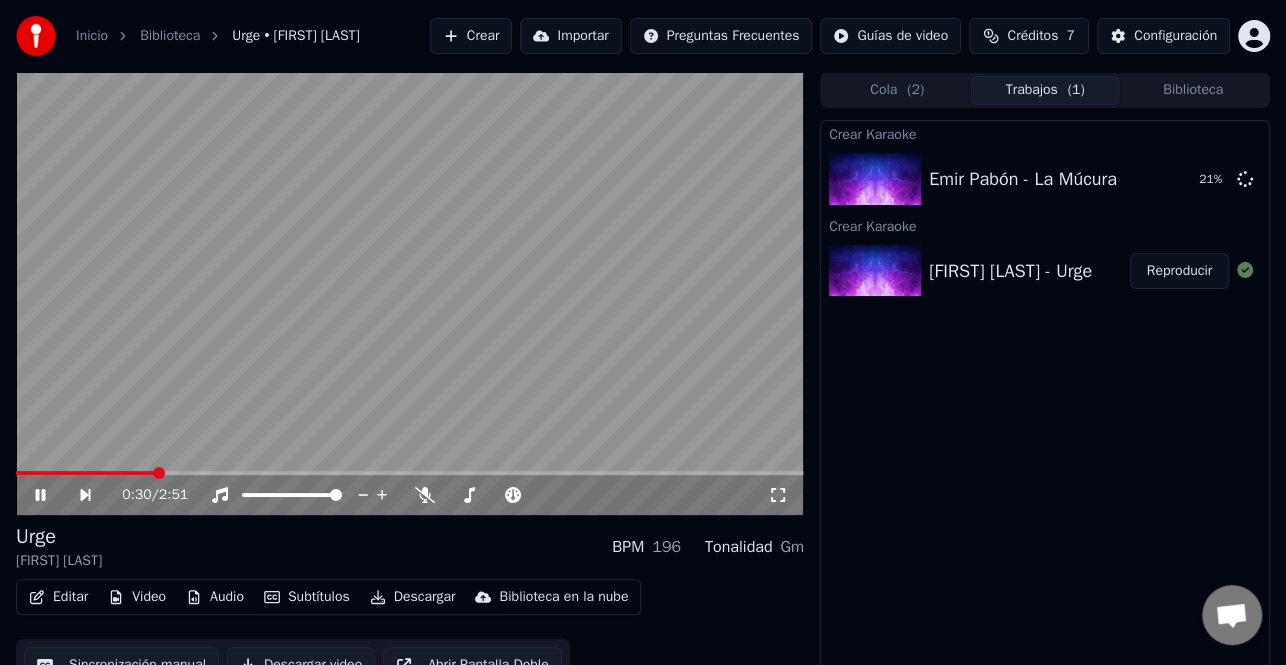 click at bounding box center [85, 473] 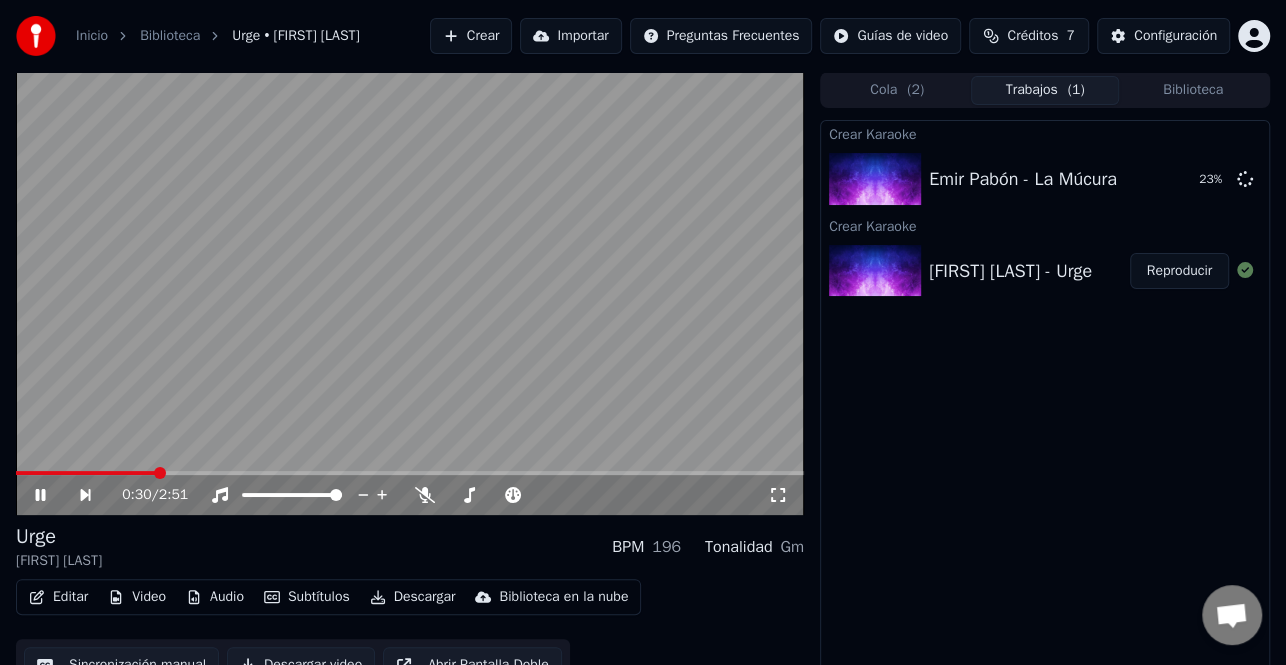 click on "0:30  /  2:51" at bounding box center [410, 495] 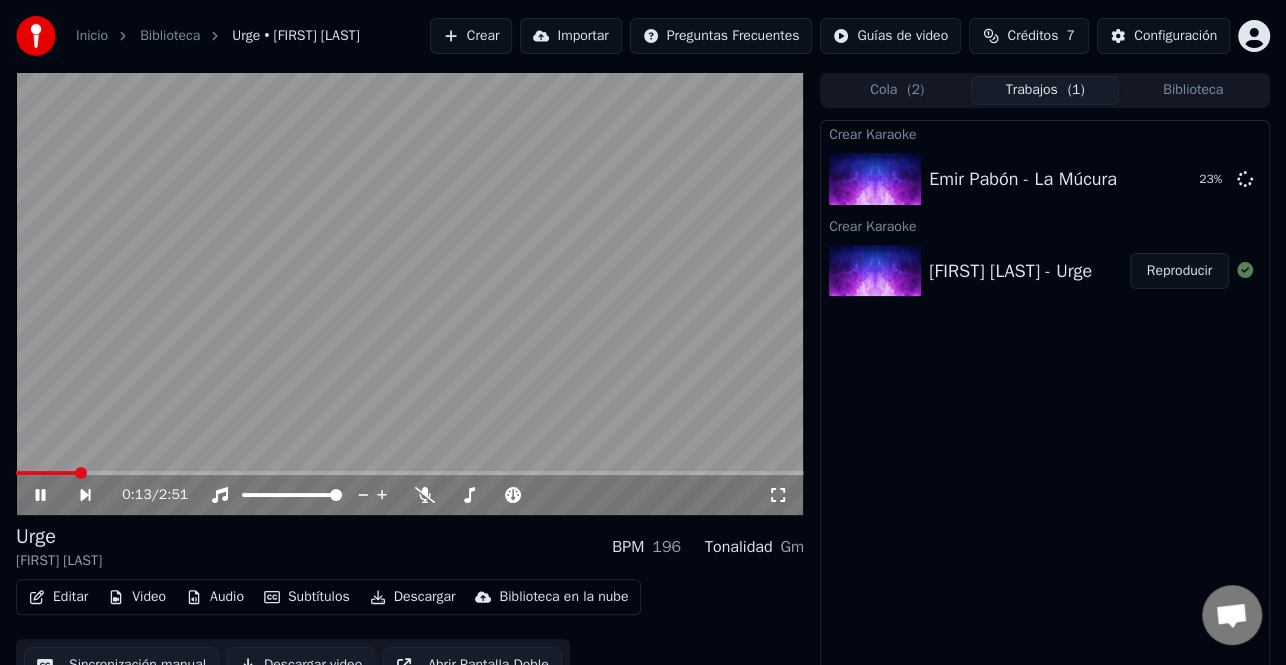 click at bounding box center [46, 473] 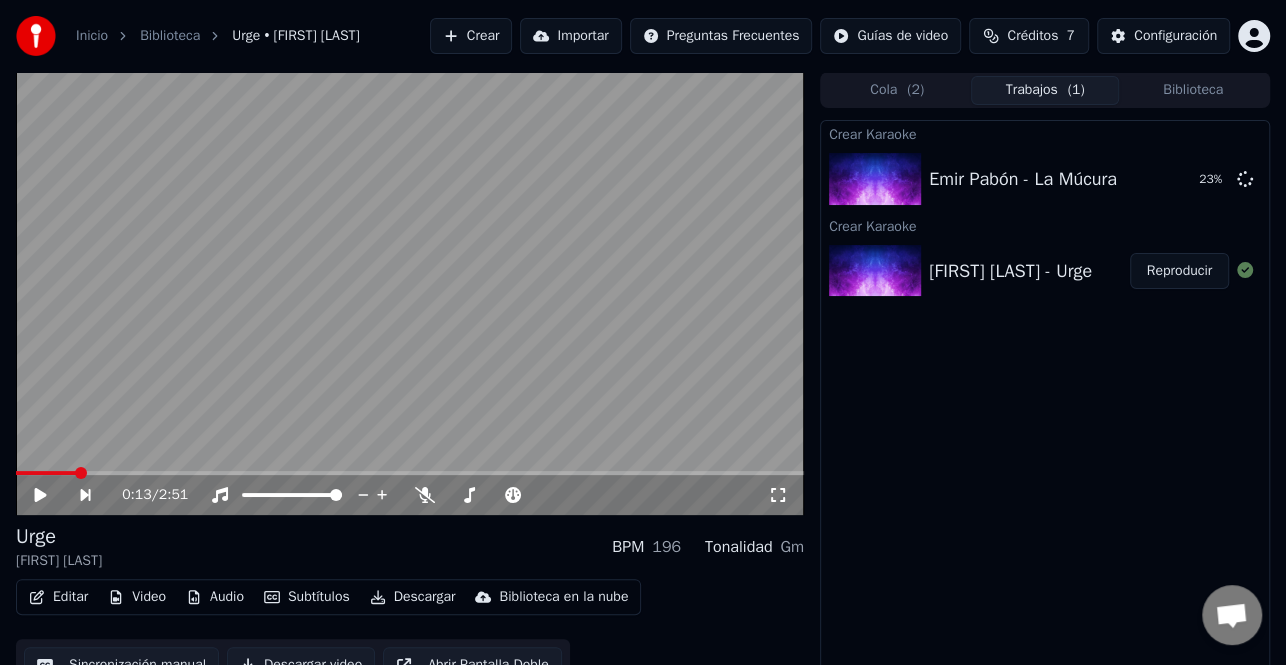 click 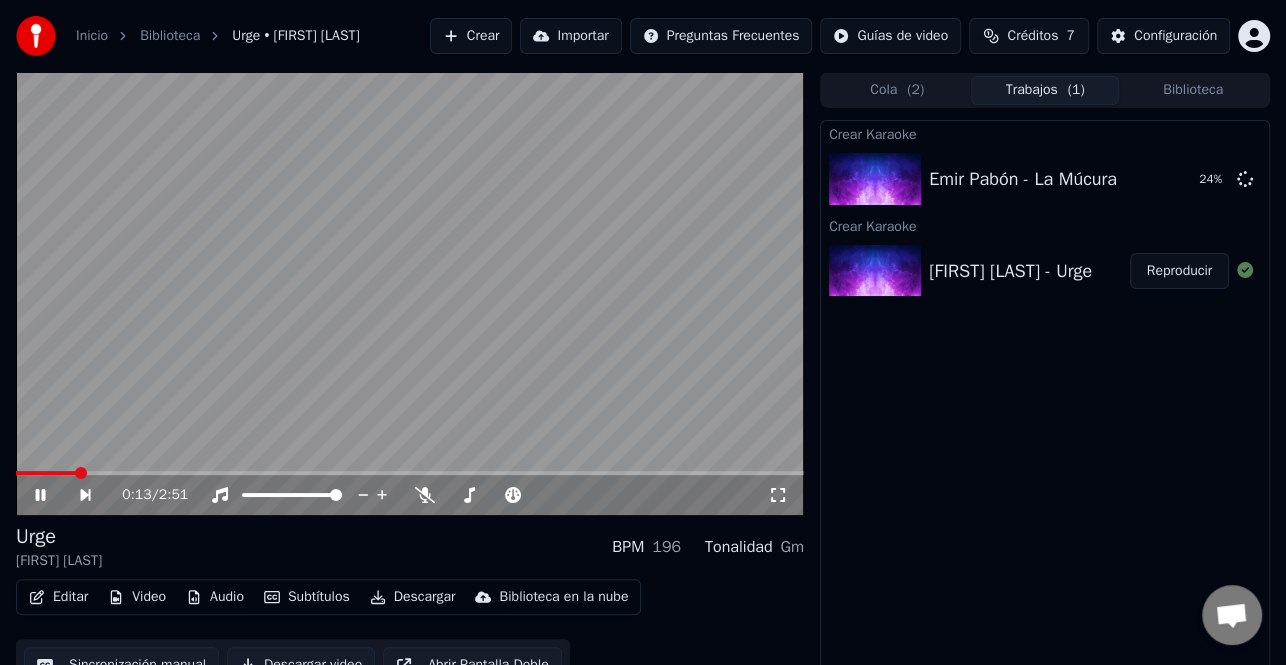 click at bounding box center (410, 293) 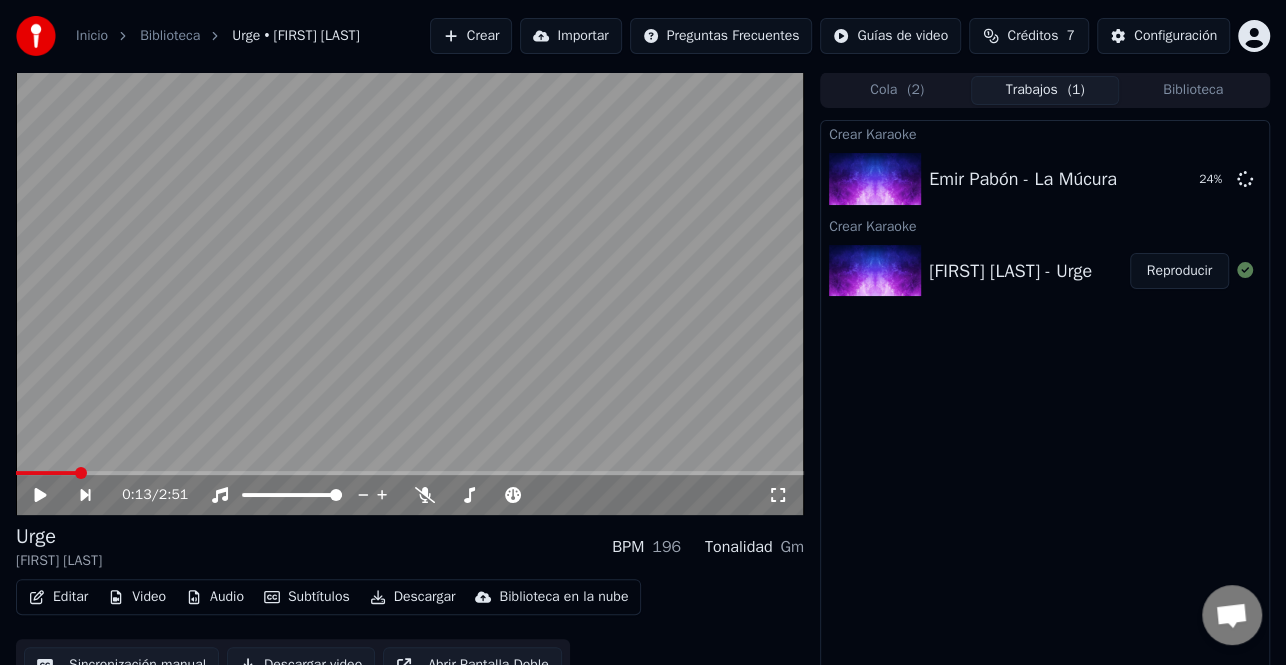 click at bounding box center (410, 473) 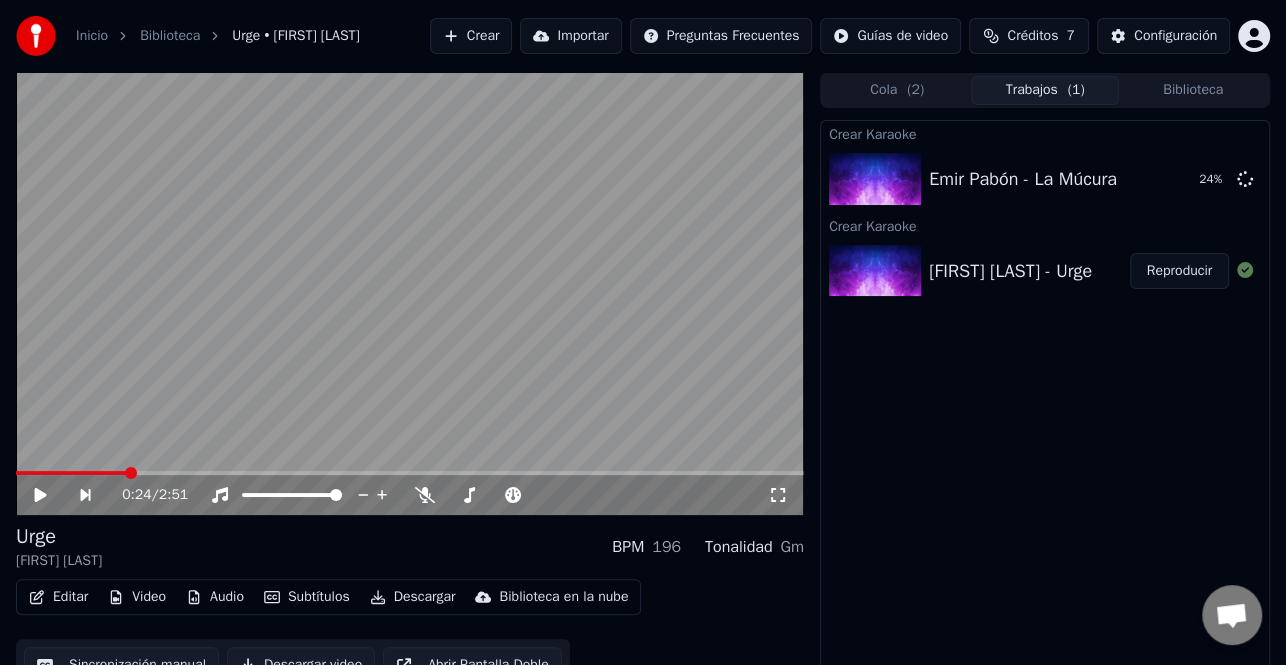 click 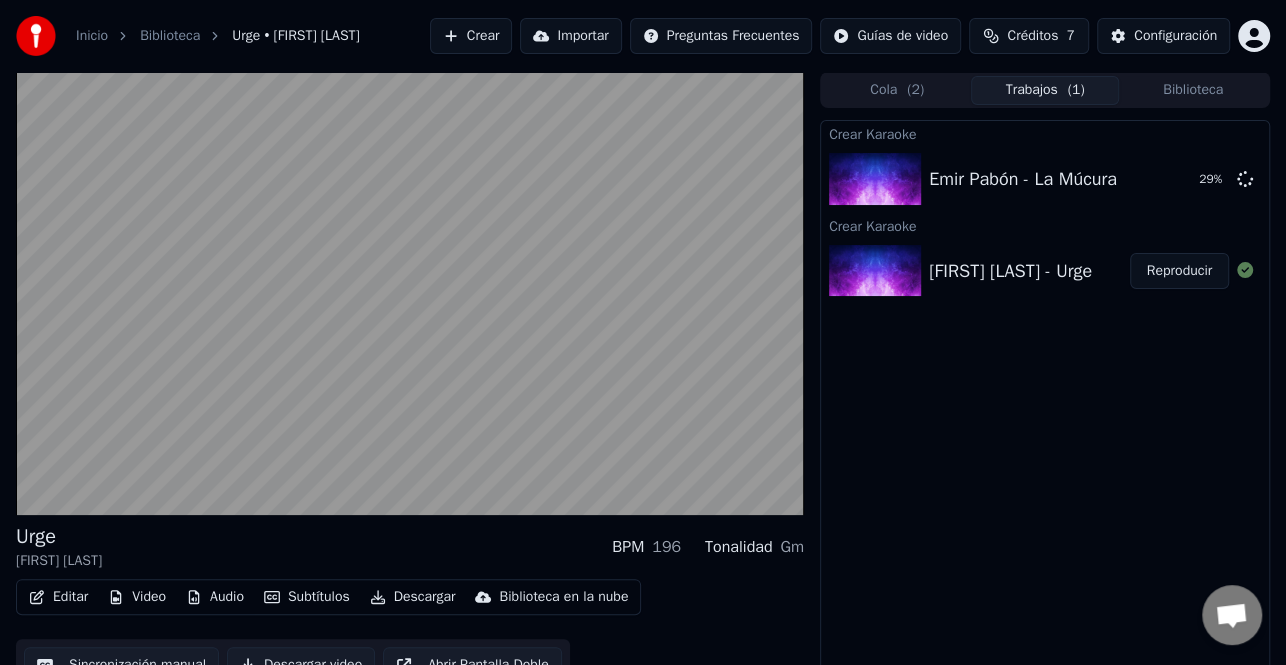 click on "Biblioteca" at bounding box center (1193, 90) 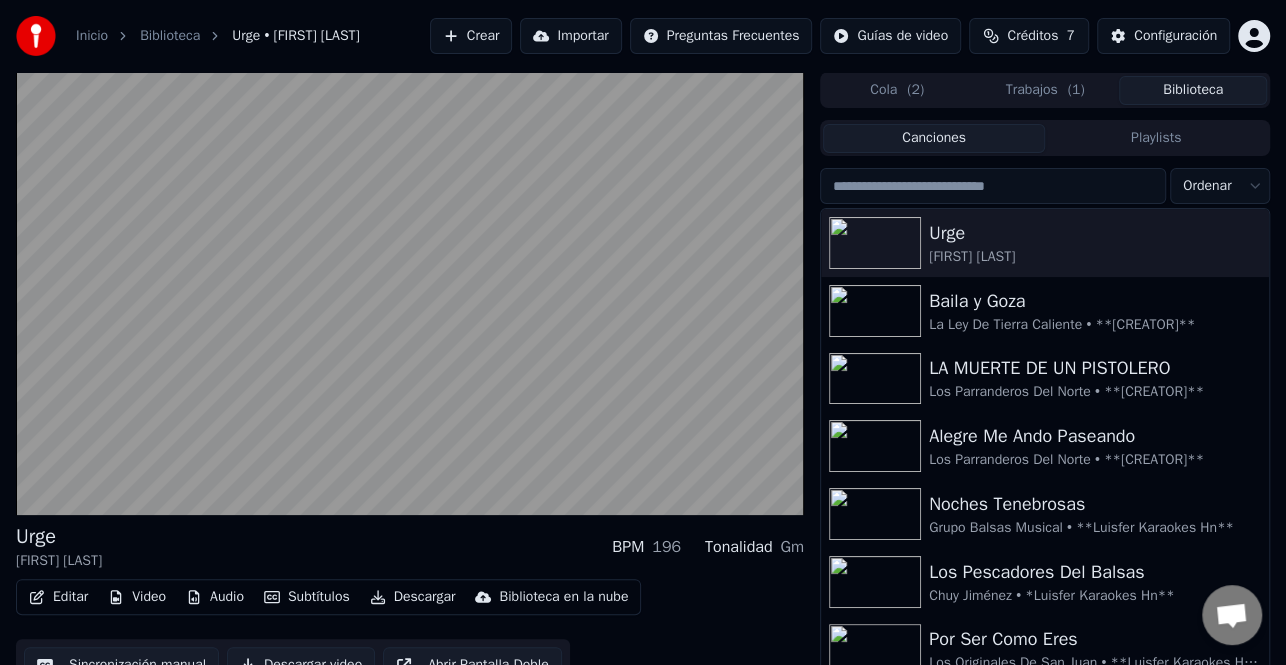 click at bounding box center [993, 186] 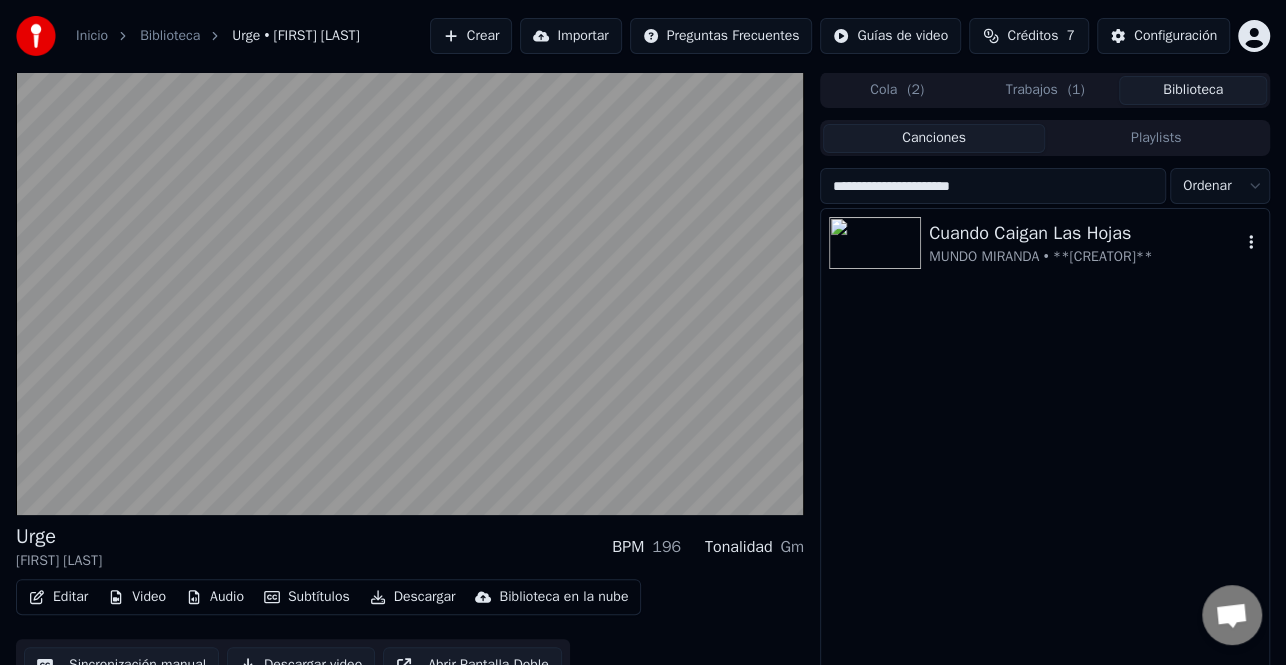type on "**********" 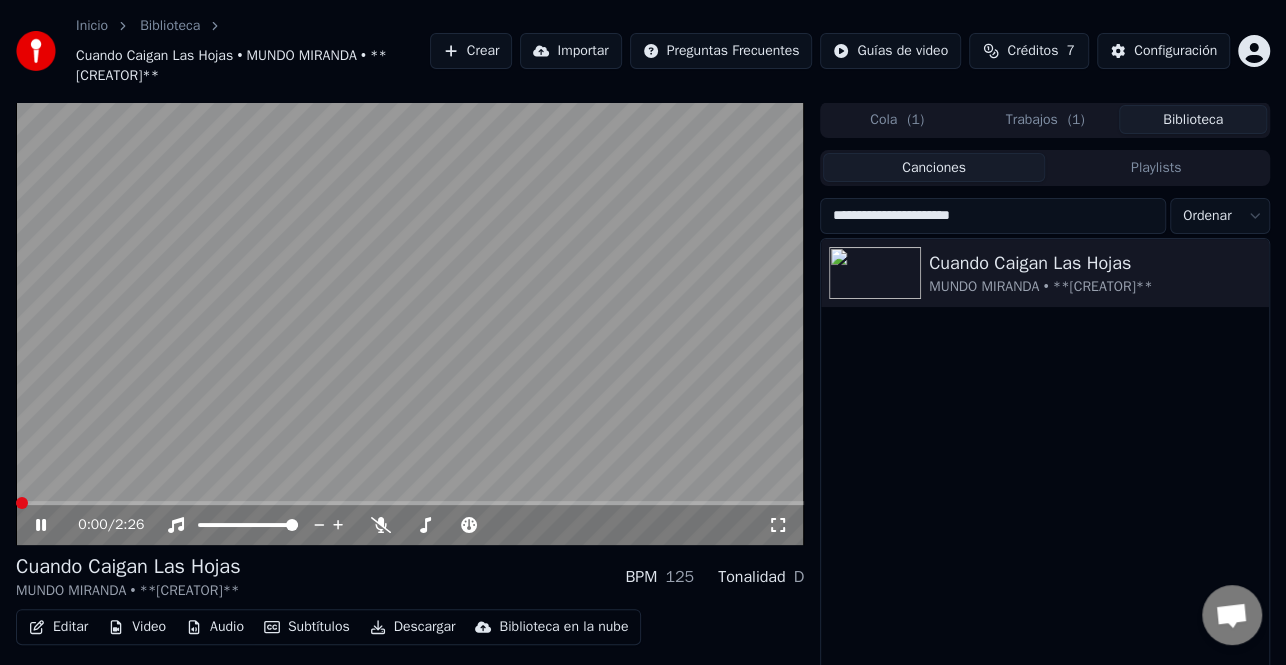 click 